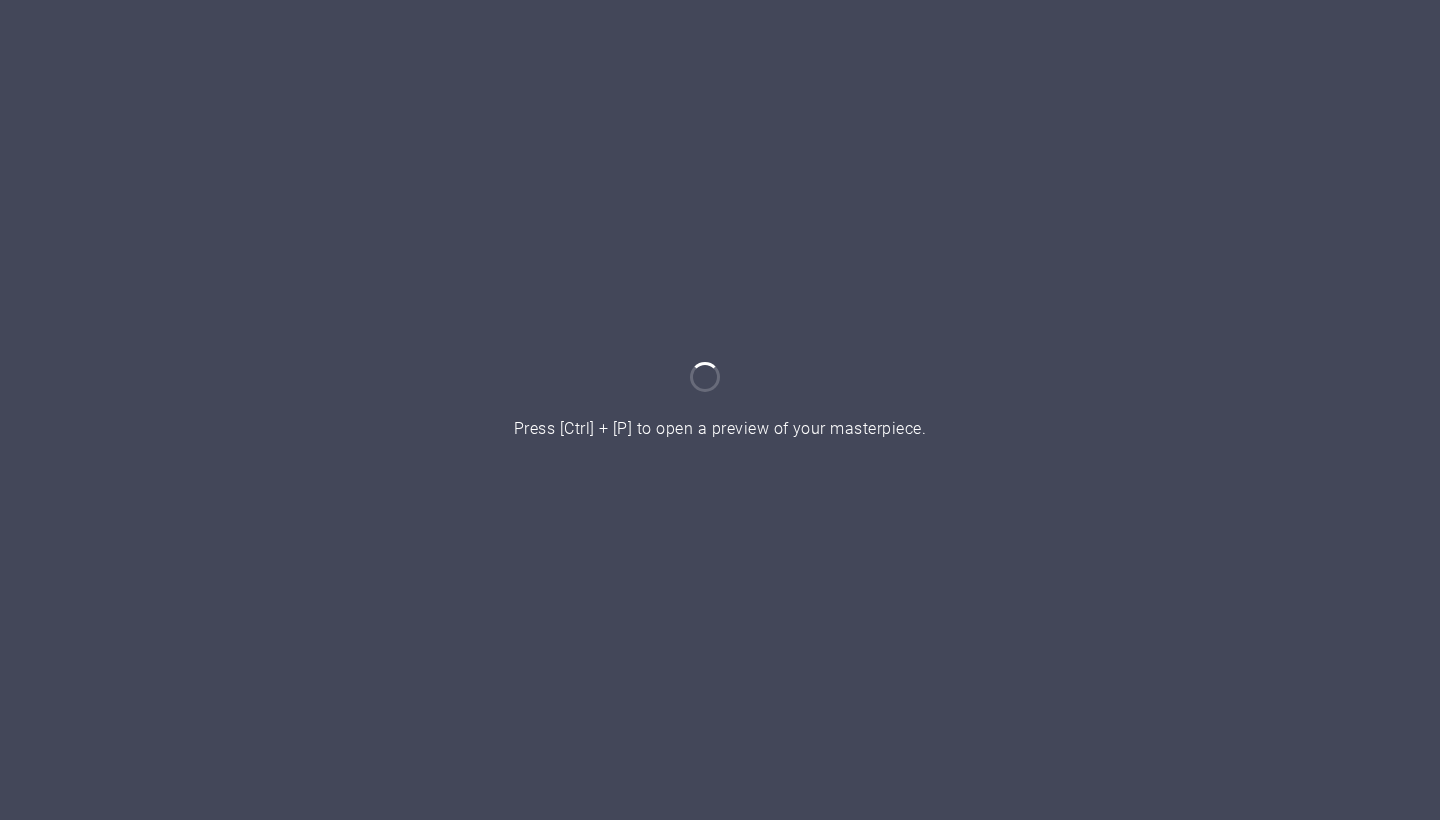 scroll, scrollTop: 0, scrollLeft: 0, axis: both 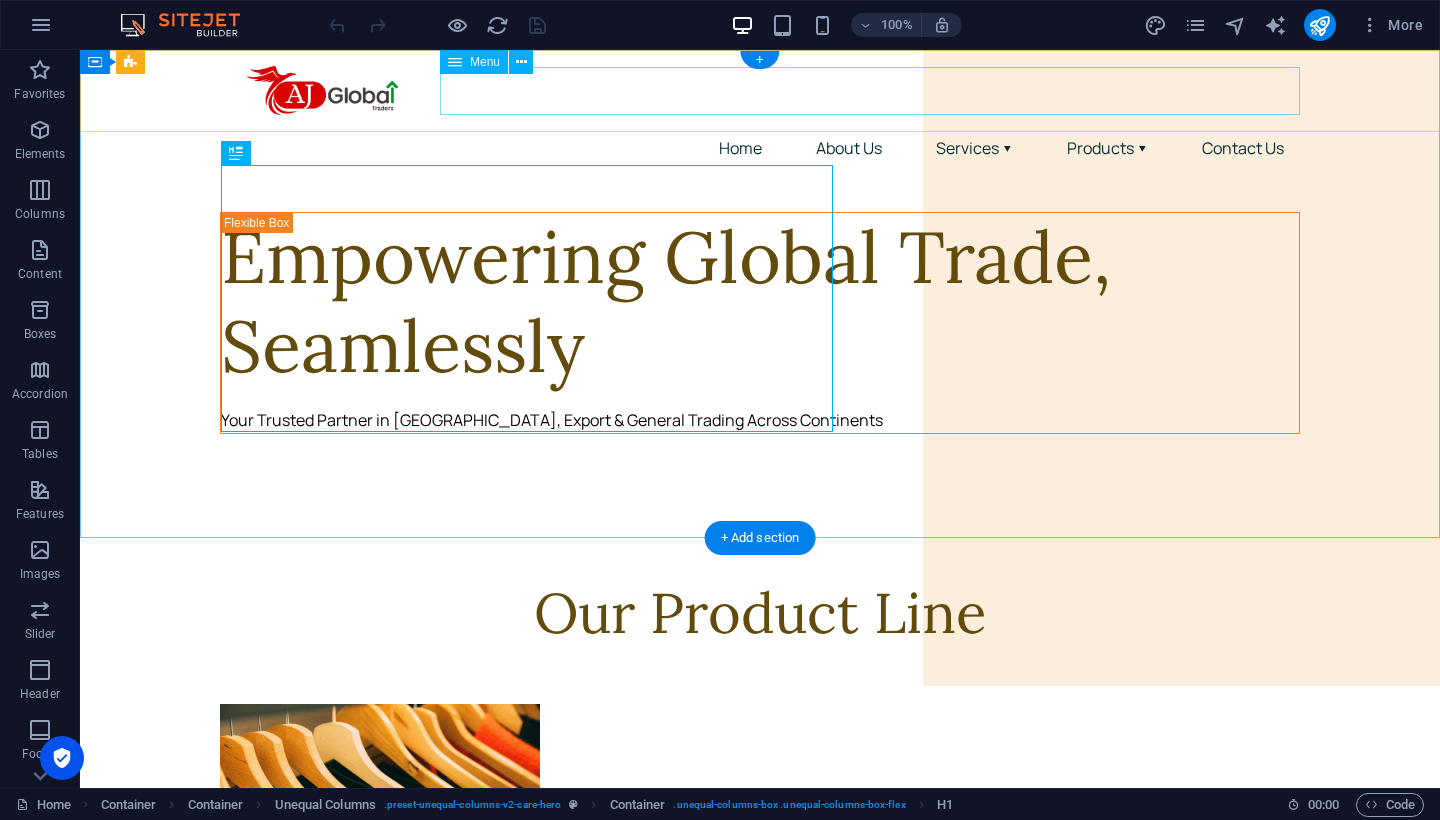 click on "Home About Us Services ▾ eCommerce Services Digital Marketing Services Import & Export Products ▾ Clothing & Apparel Construction Material Fruits & Vegetables Contact Us" at bounding box center [760, 148] 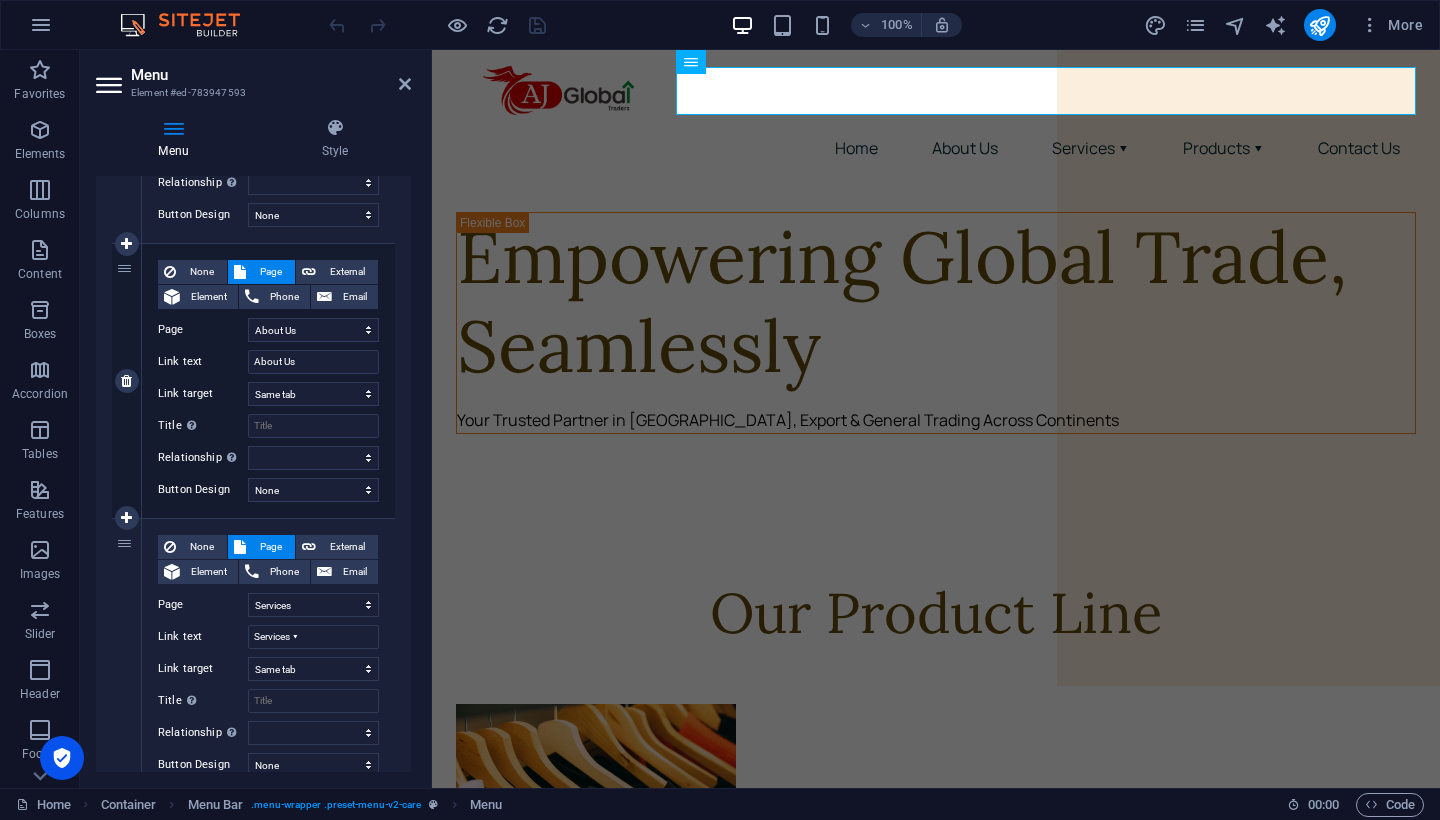scroll, scrollTop: 393, scrollLeft: 0, axis: vertical 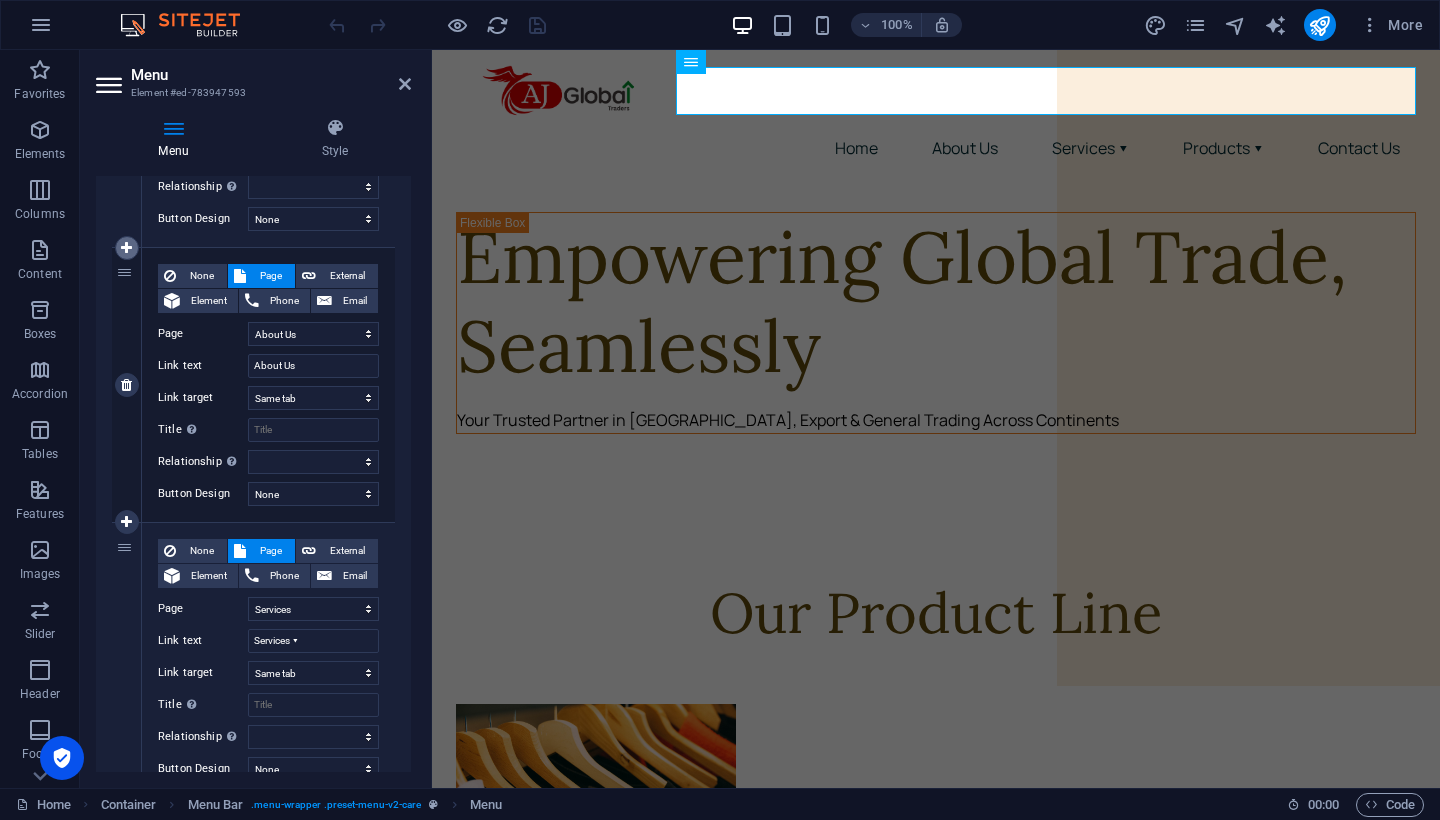 click at bounding box center [126, 248] 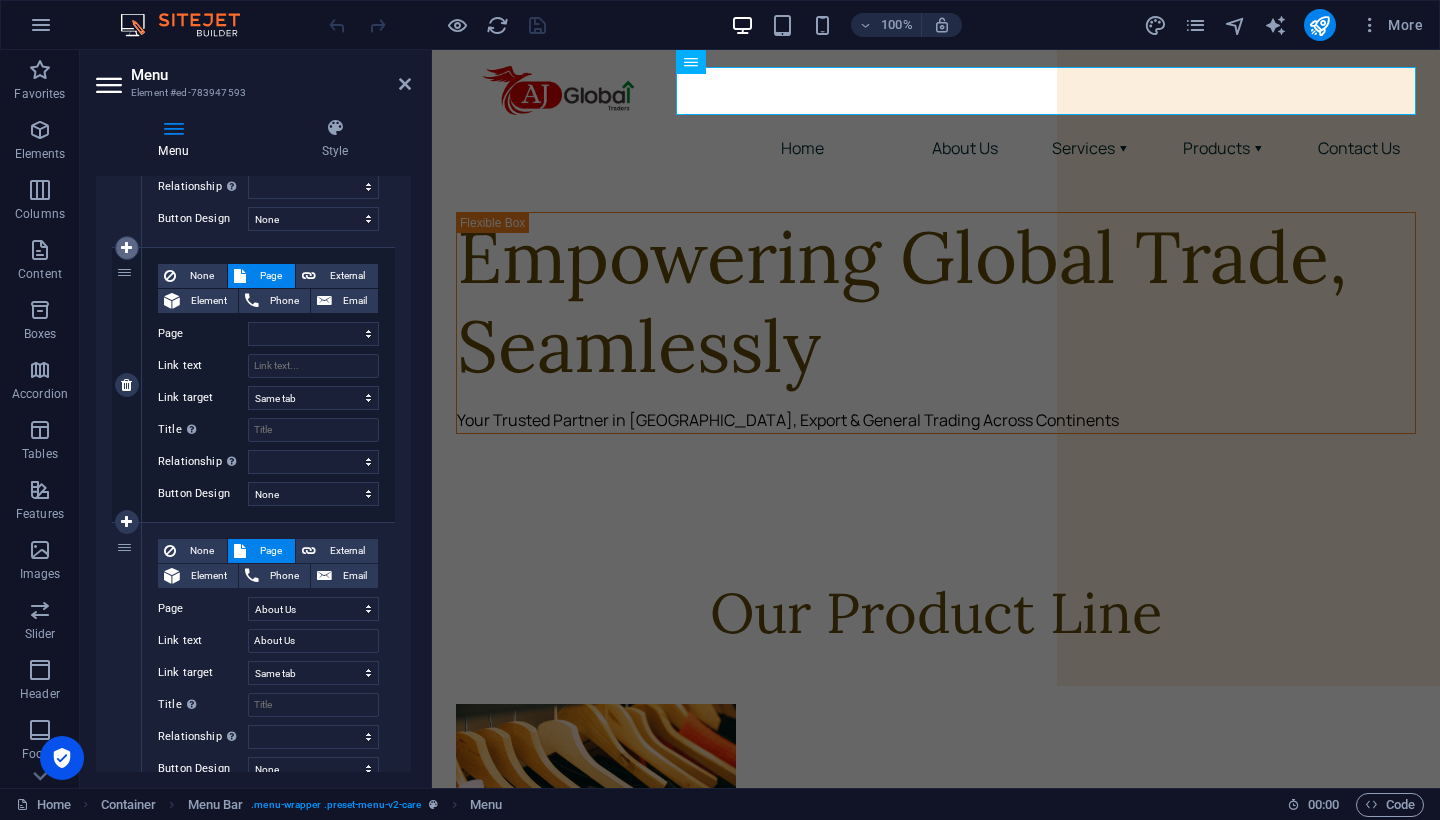 select on "10" 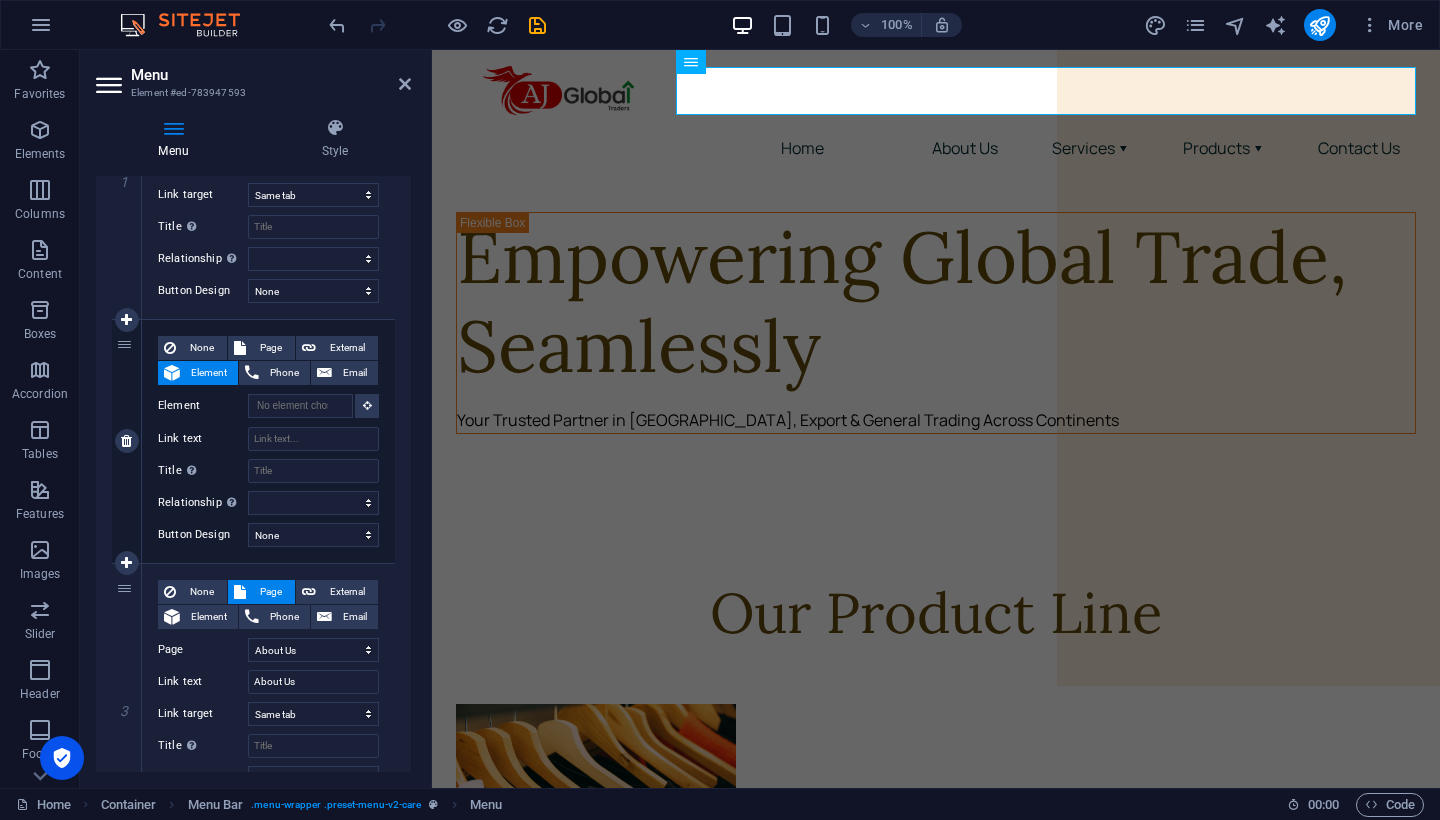 scroll, scrollTop: 323, scrollLeft: 0, axis: vertical 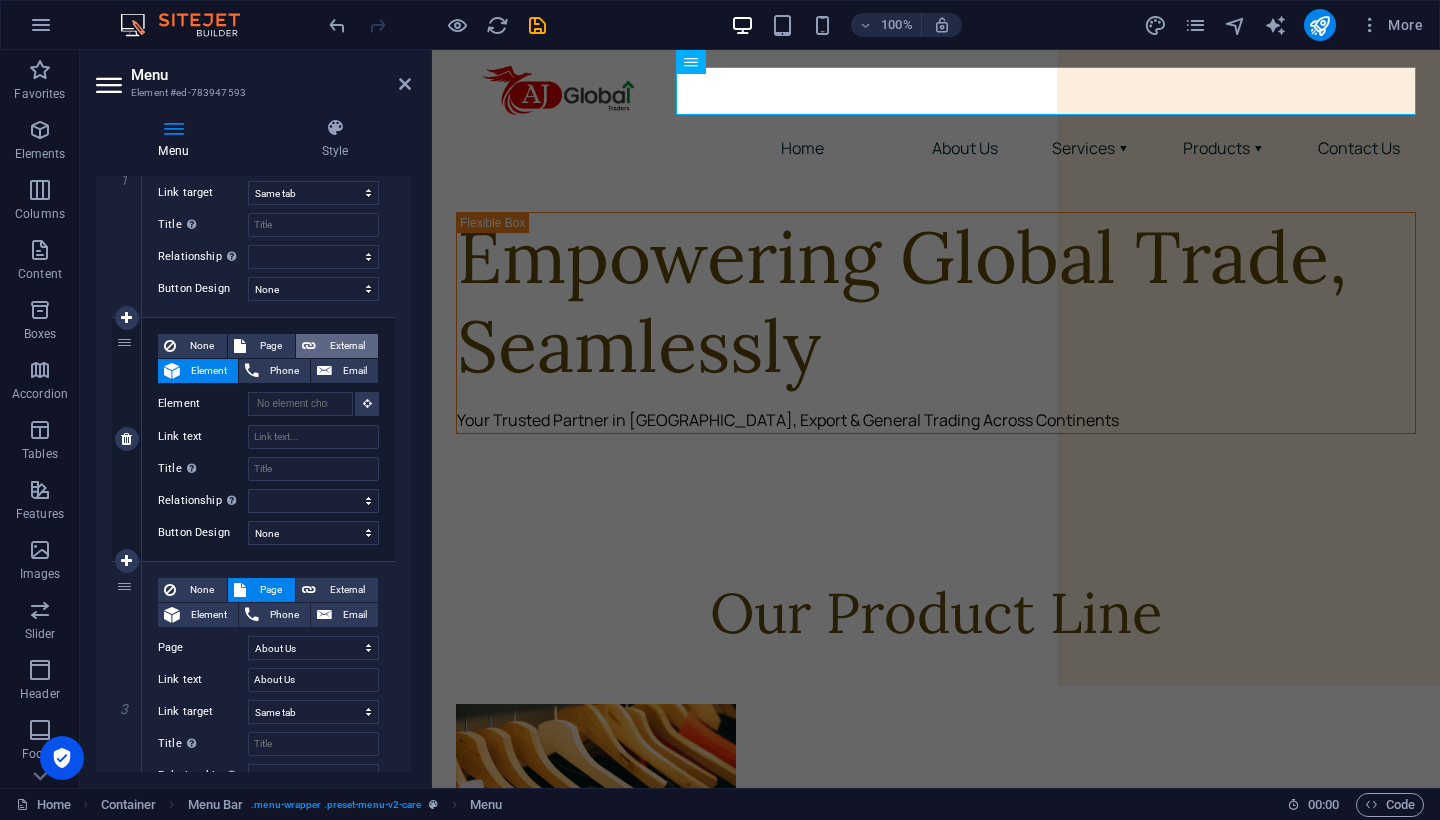 click at bounding box center [309, 346] 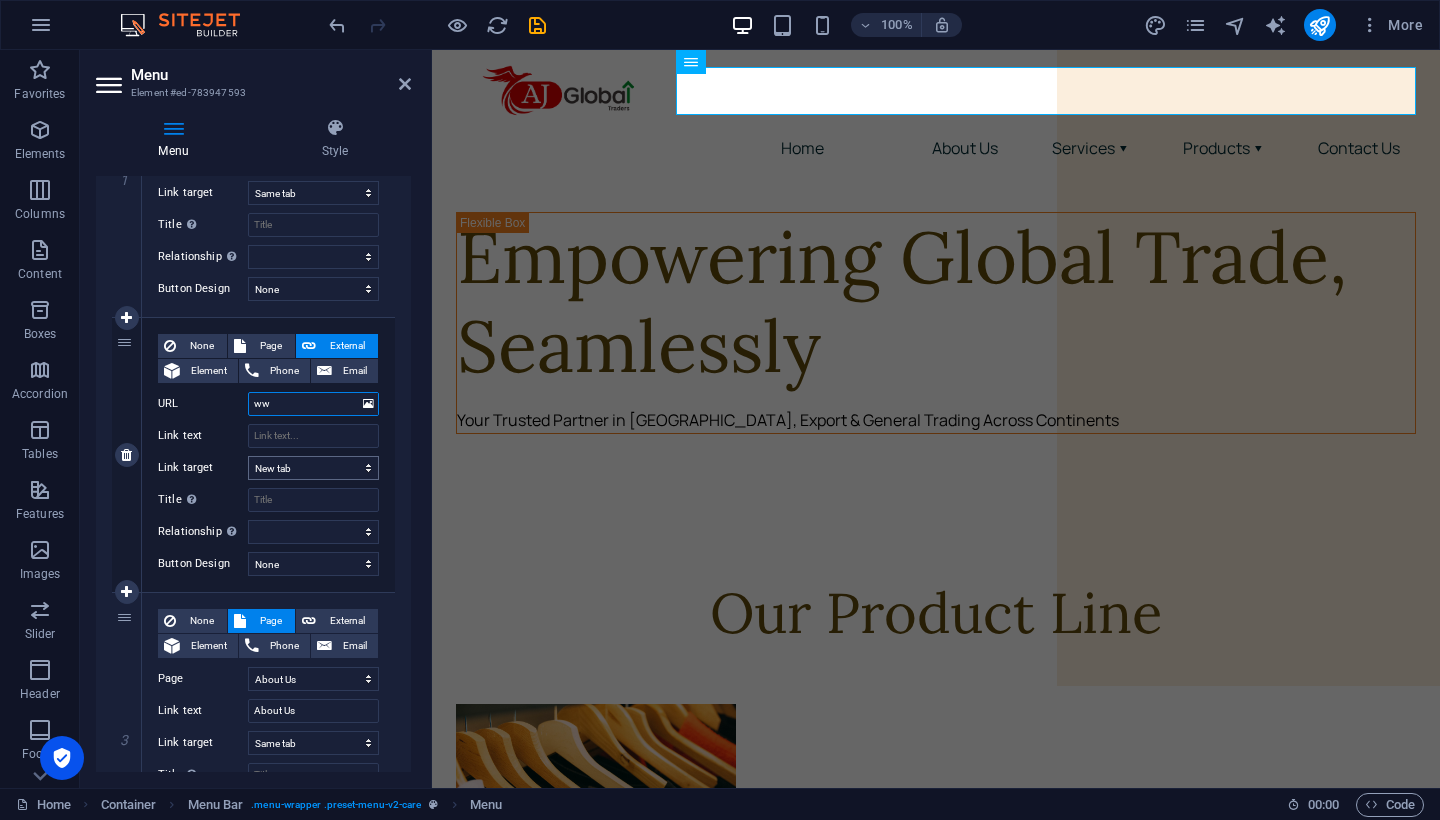 type on "www" 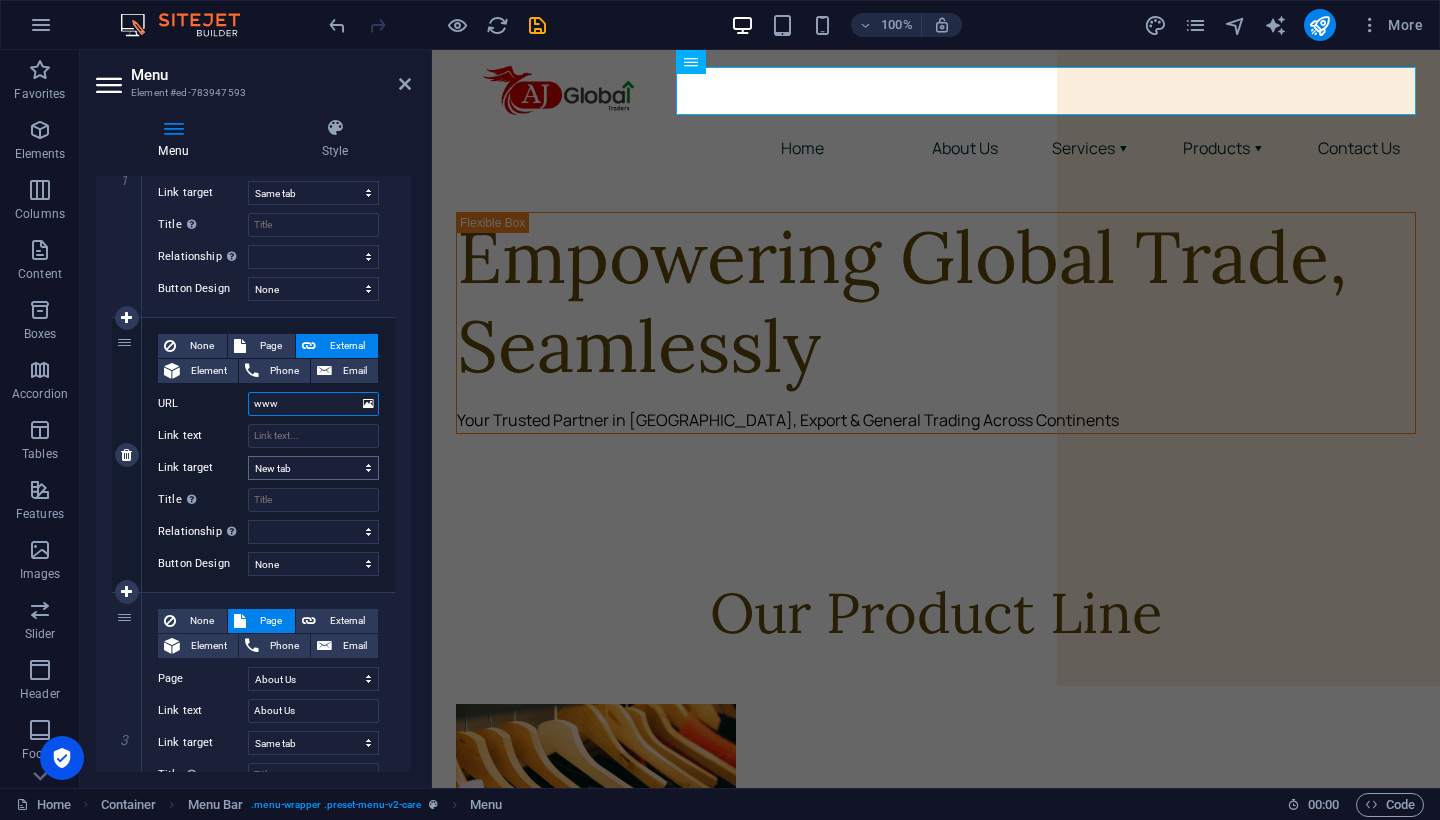 select 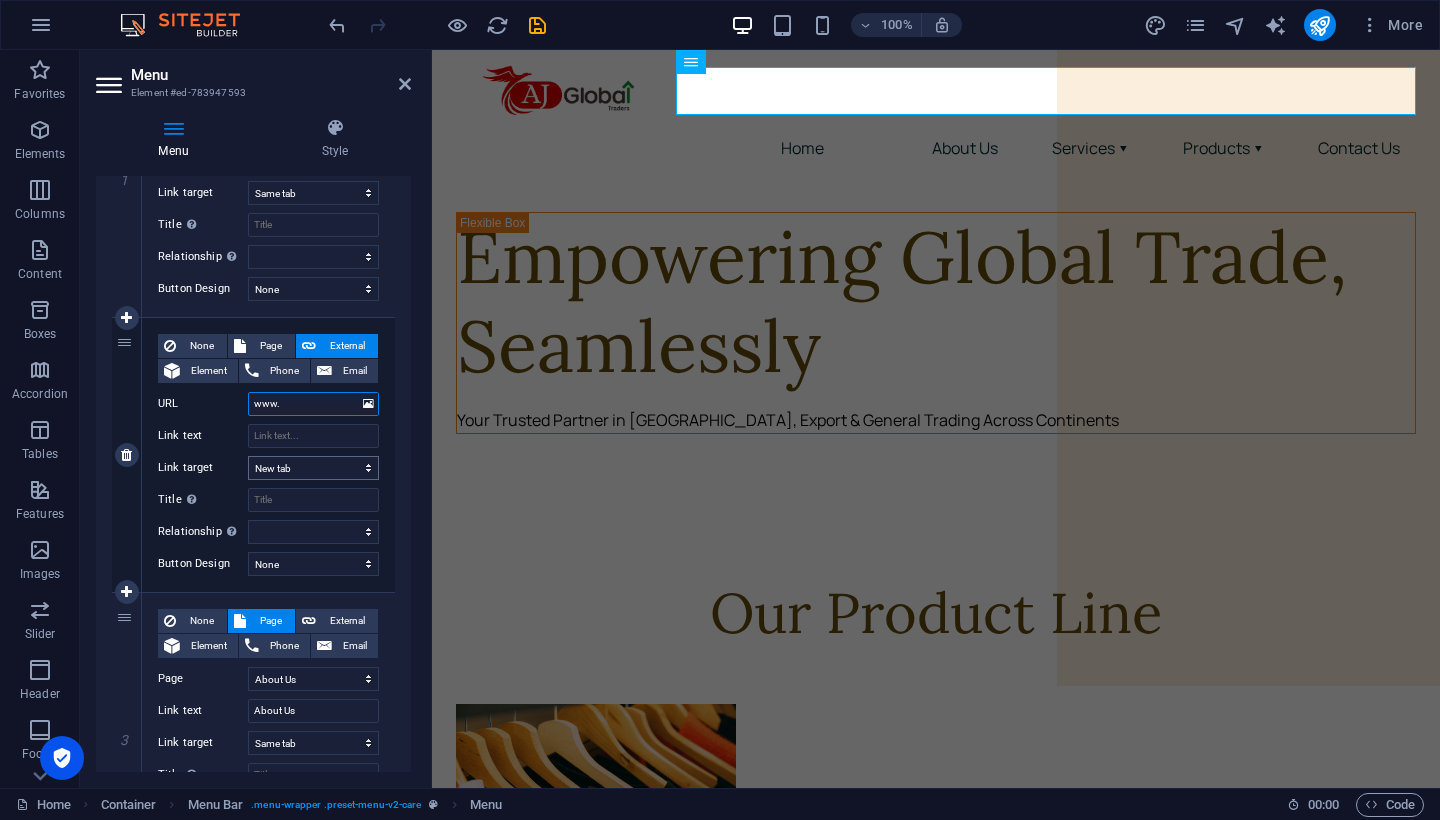 select 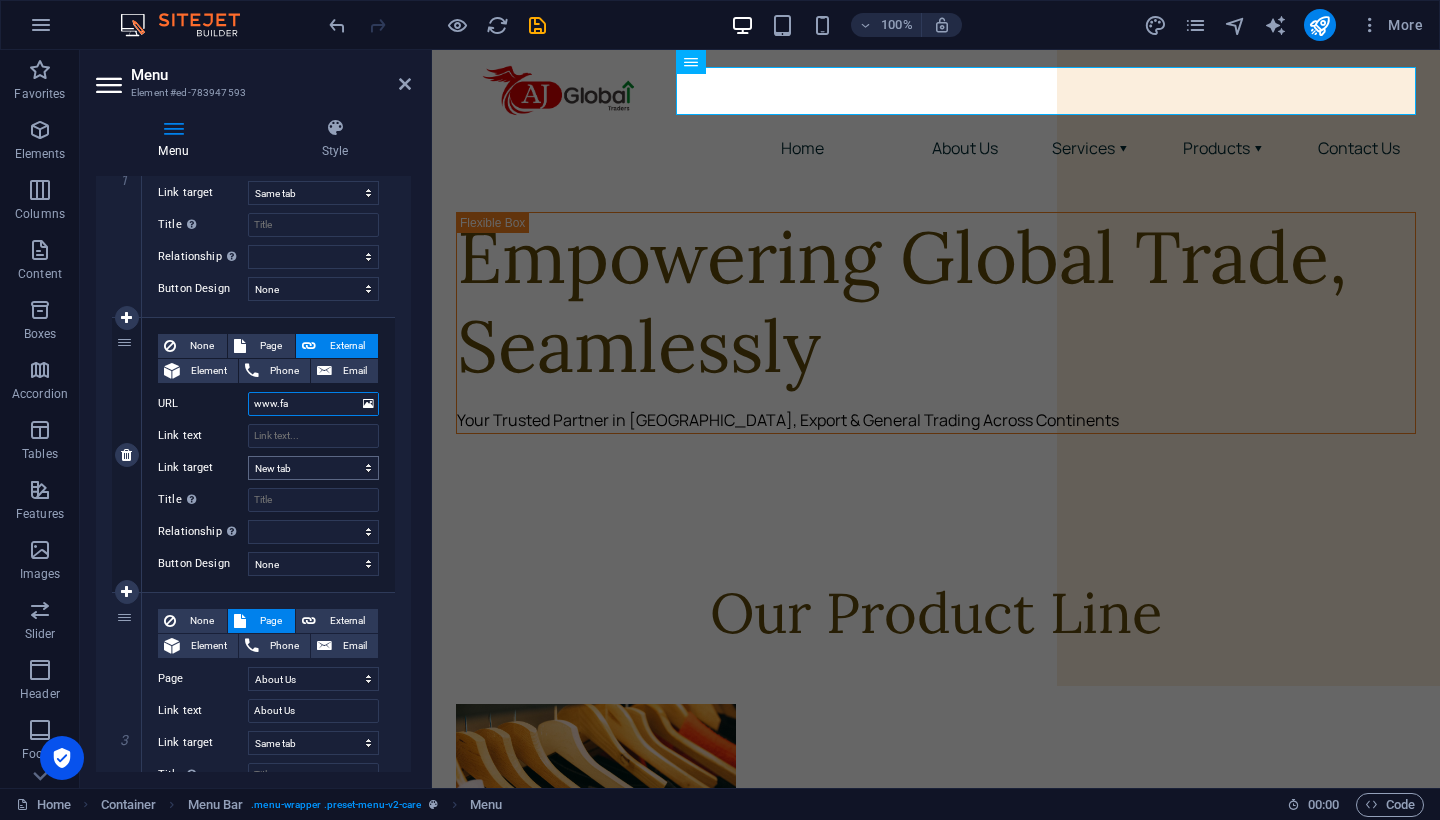 type on "www.fab" 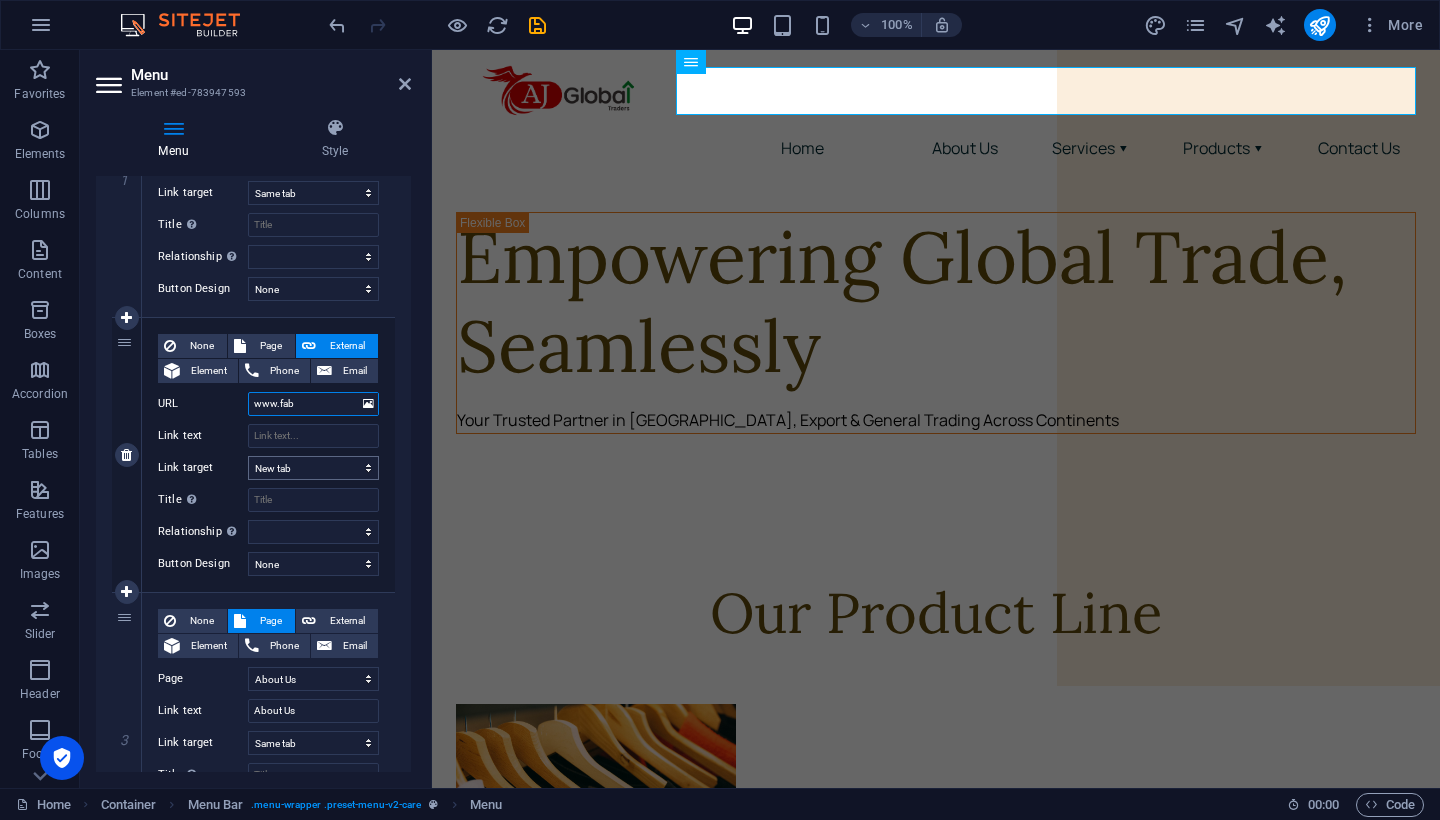 select 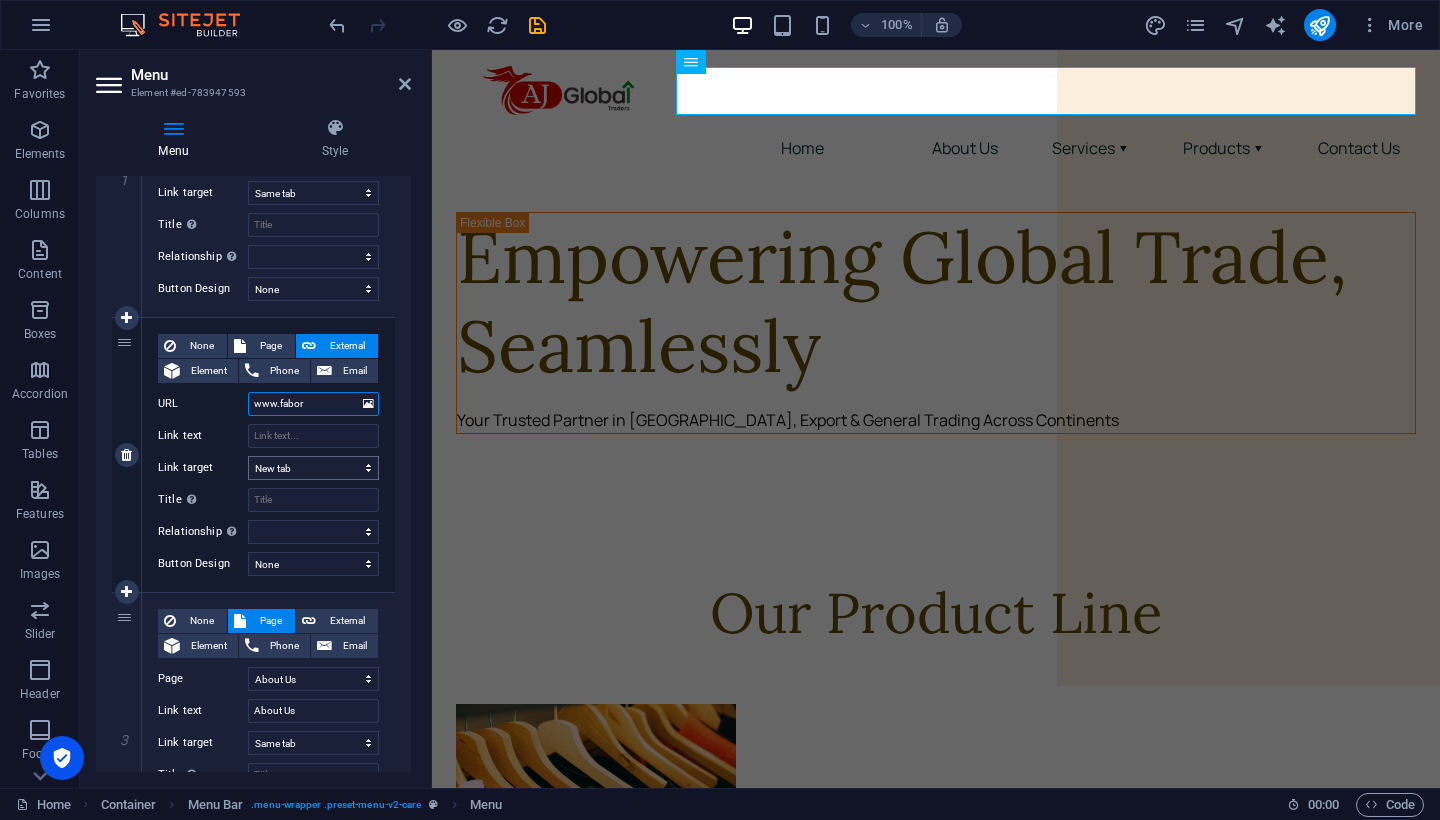 type on "www.fabori" 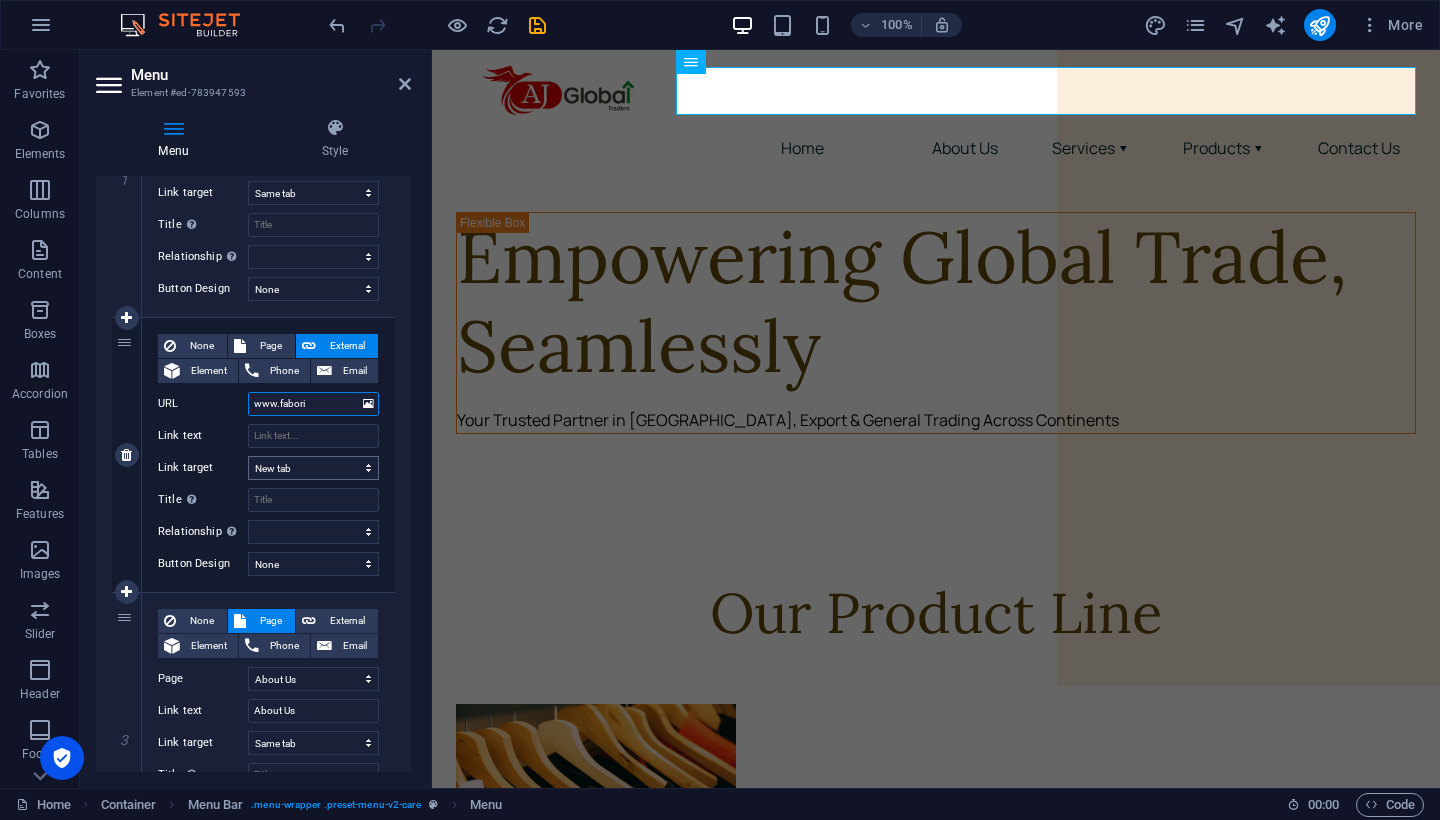 select 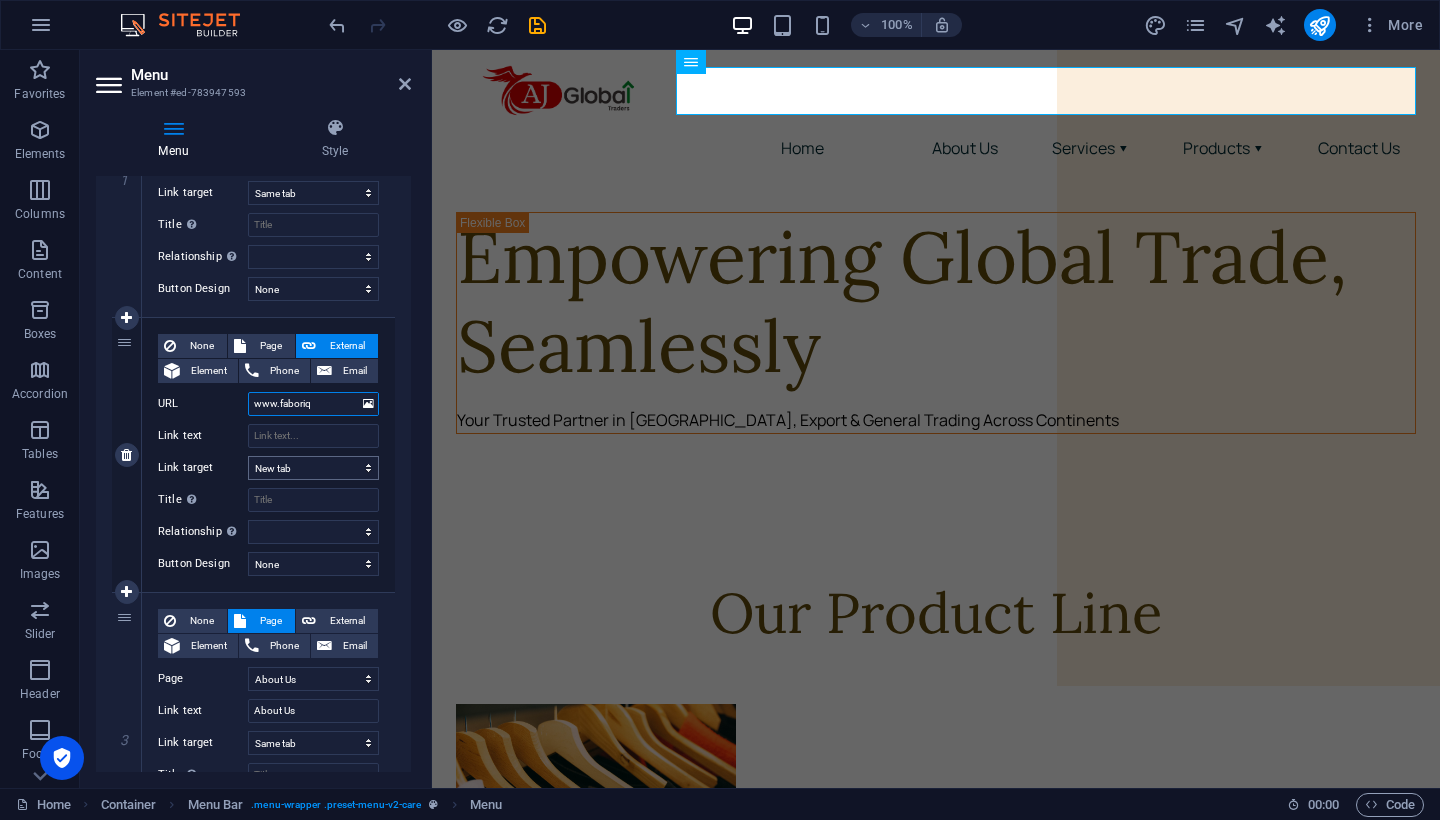 select 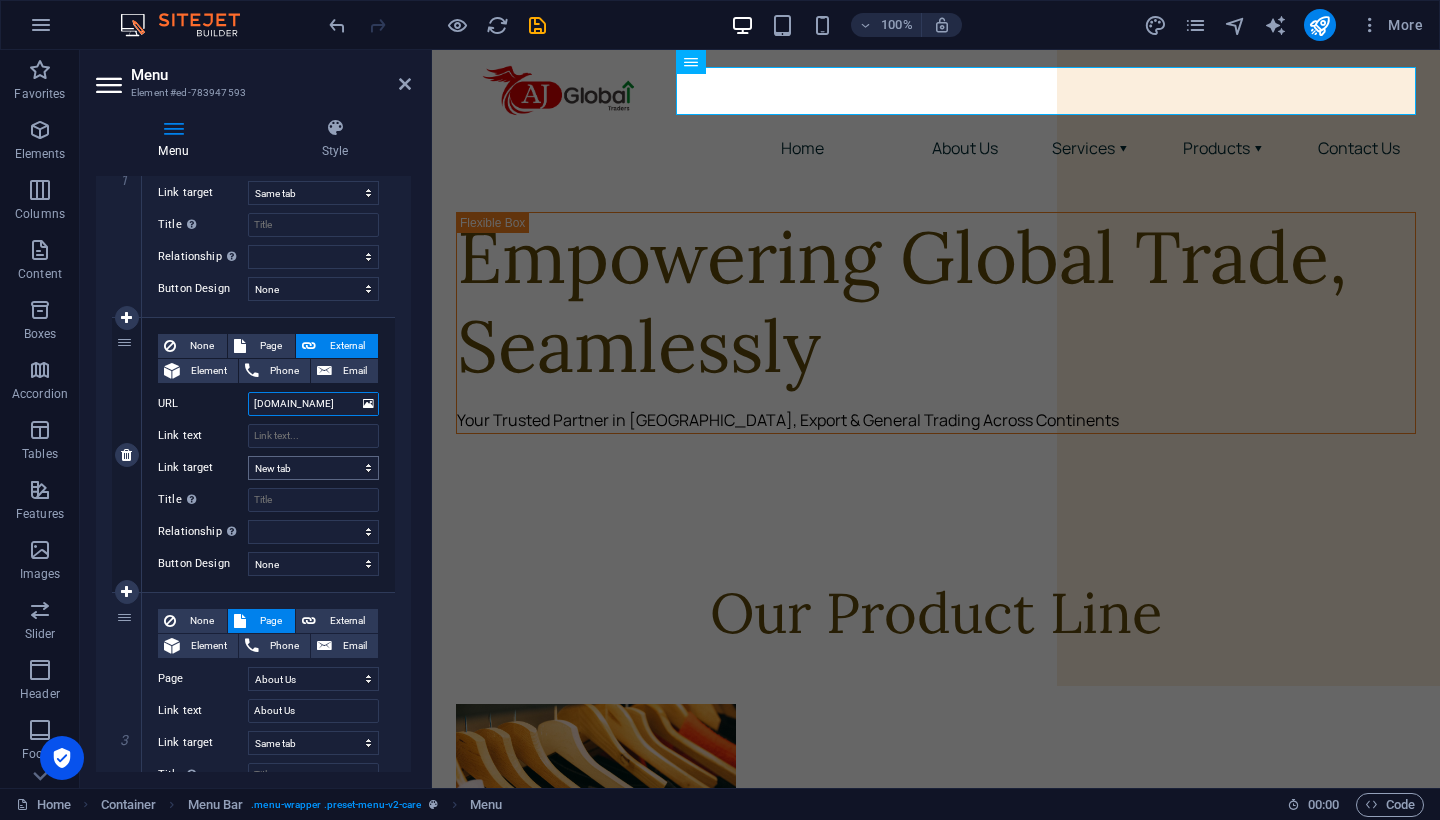 type on "www.faboriq.com" 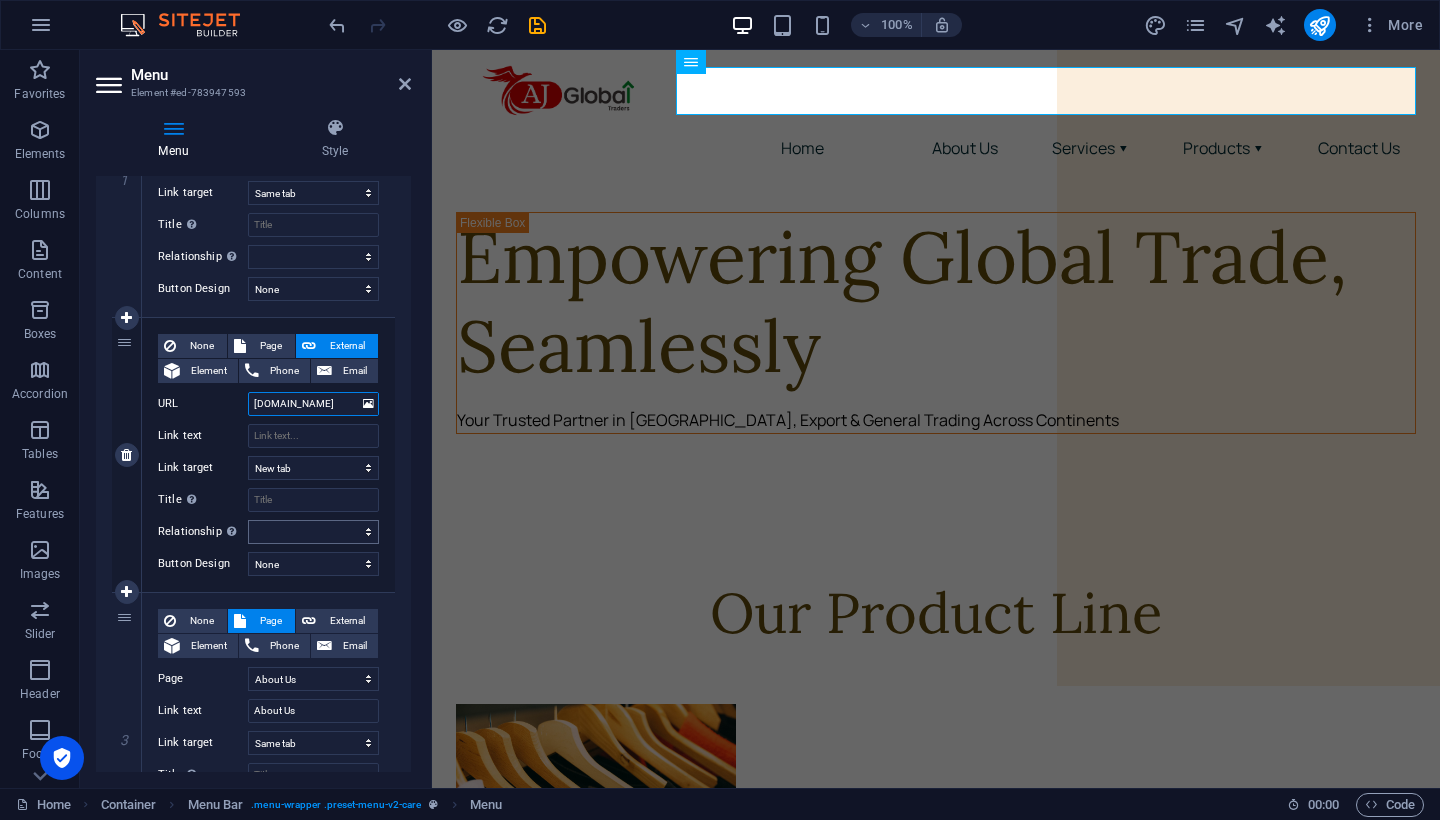 select 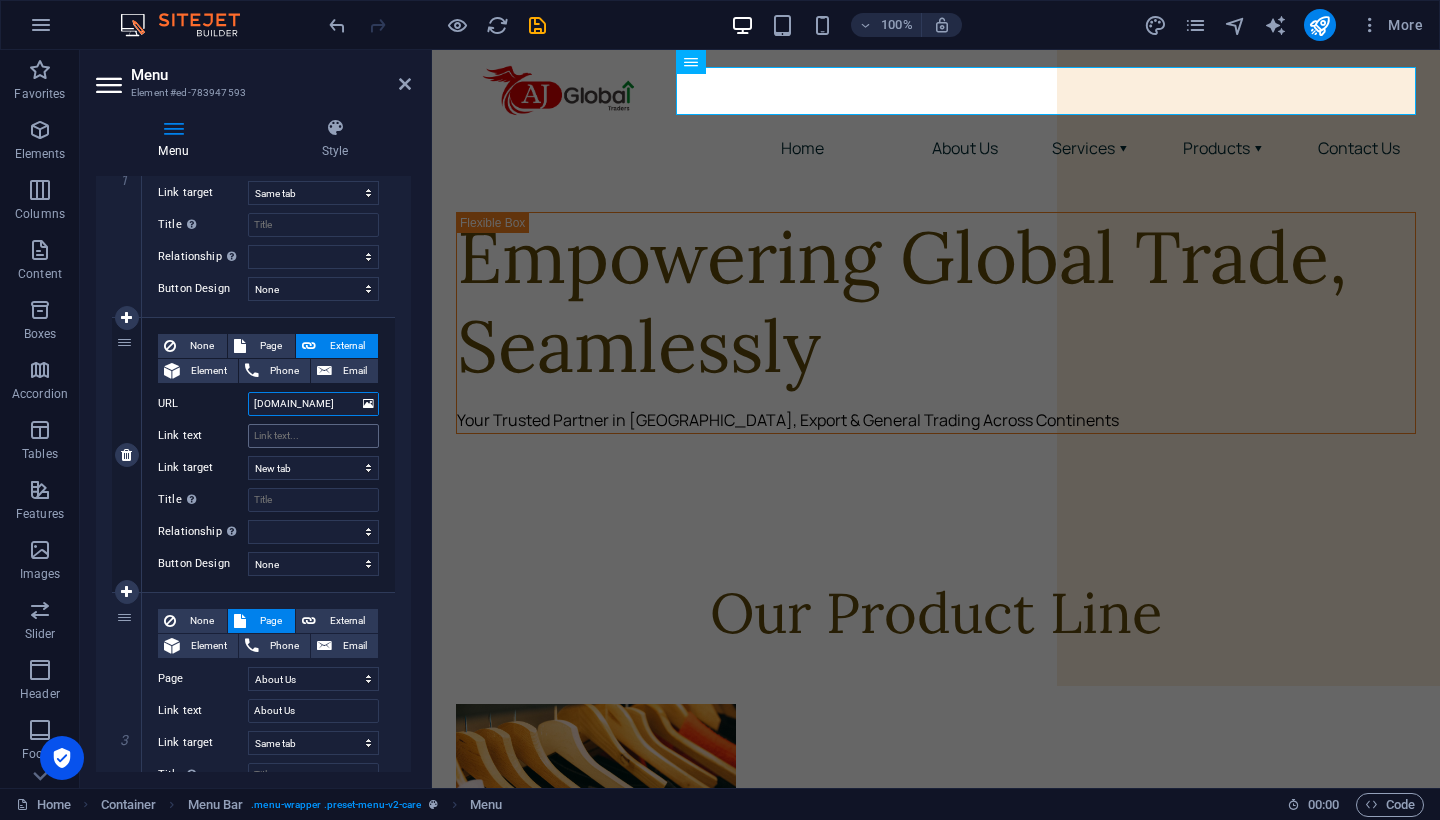 type on "www.faboriq.com" 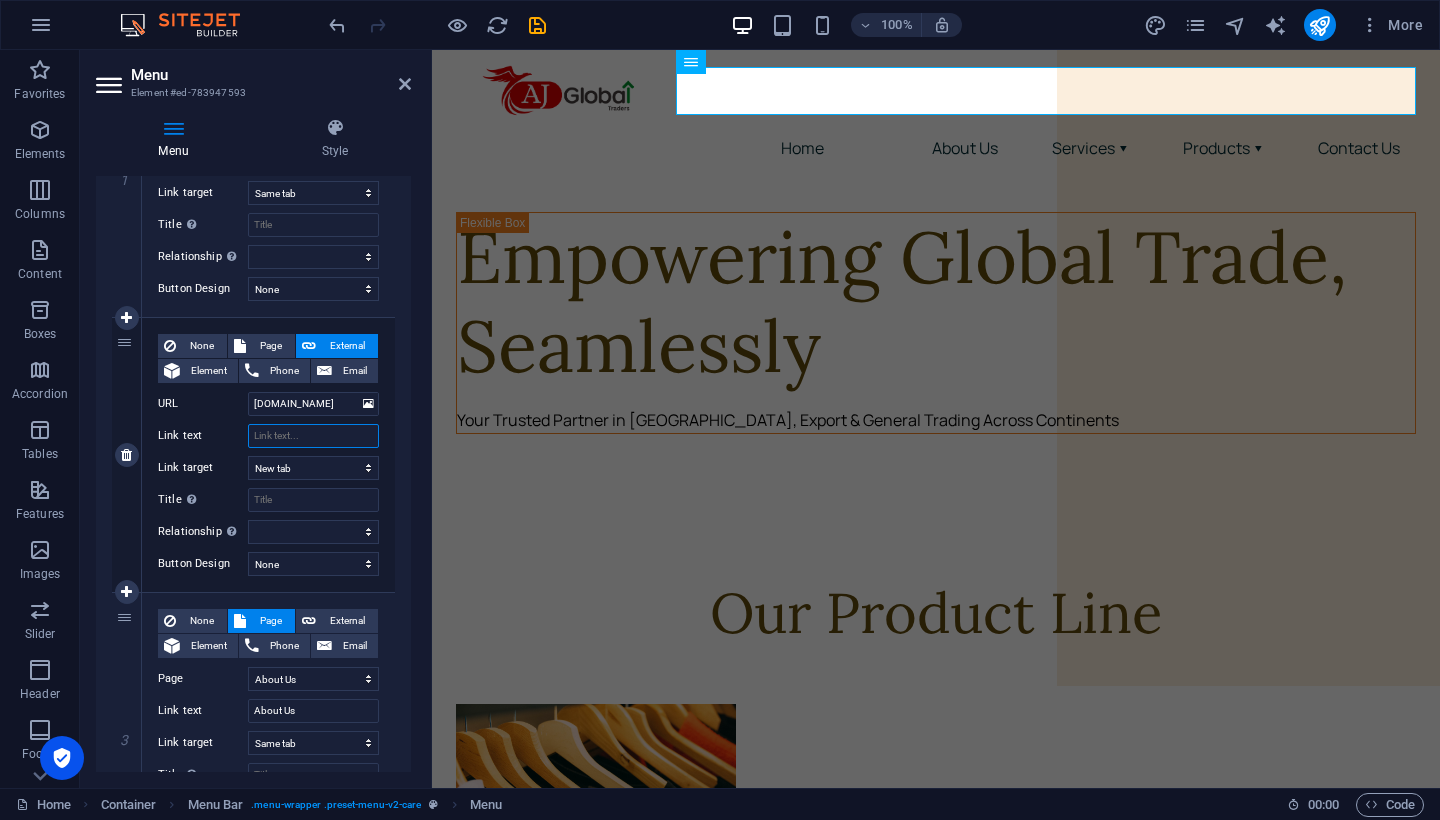 click on "Link text" at bounding box center (313, 436) 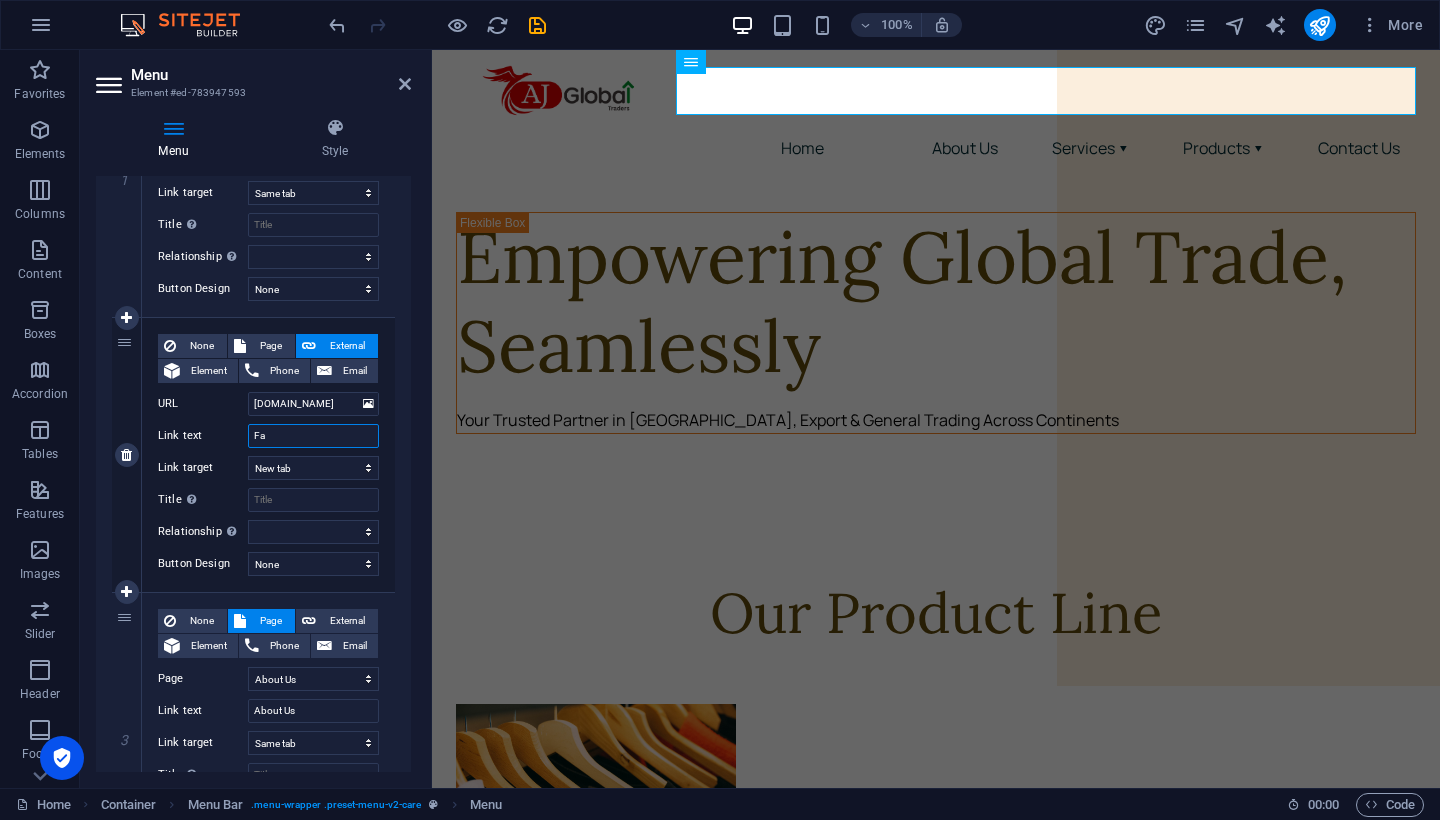 type on "Fab" 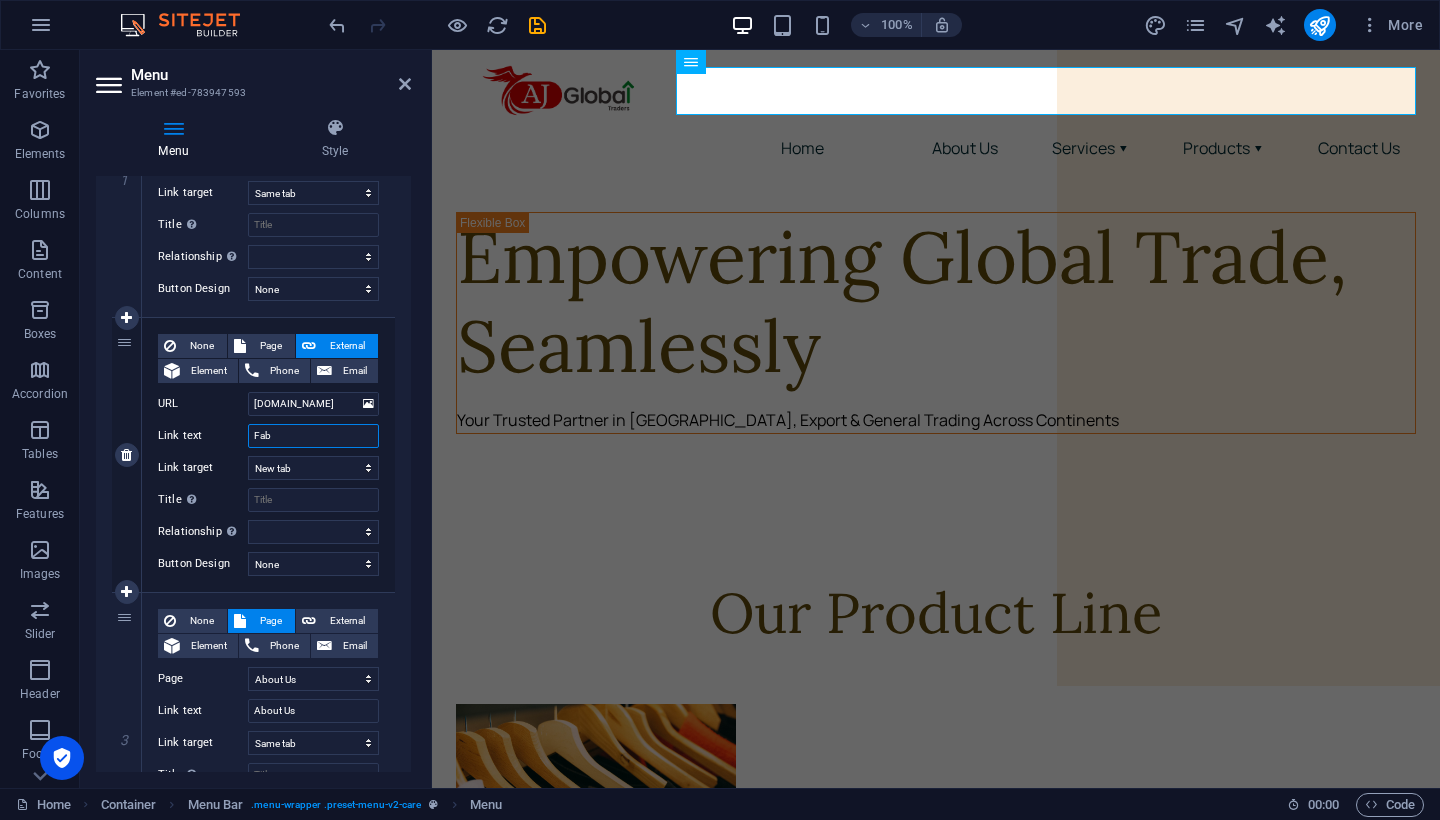 select 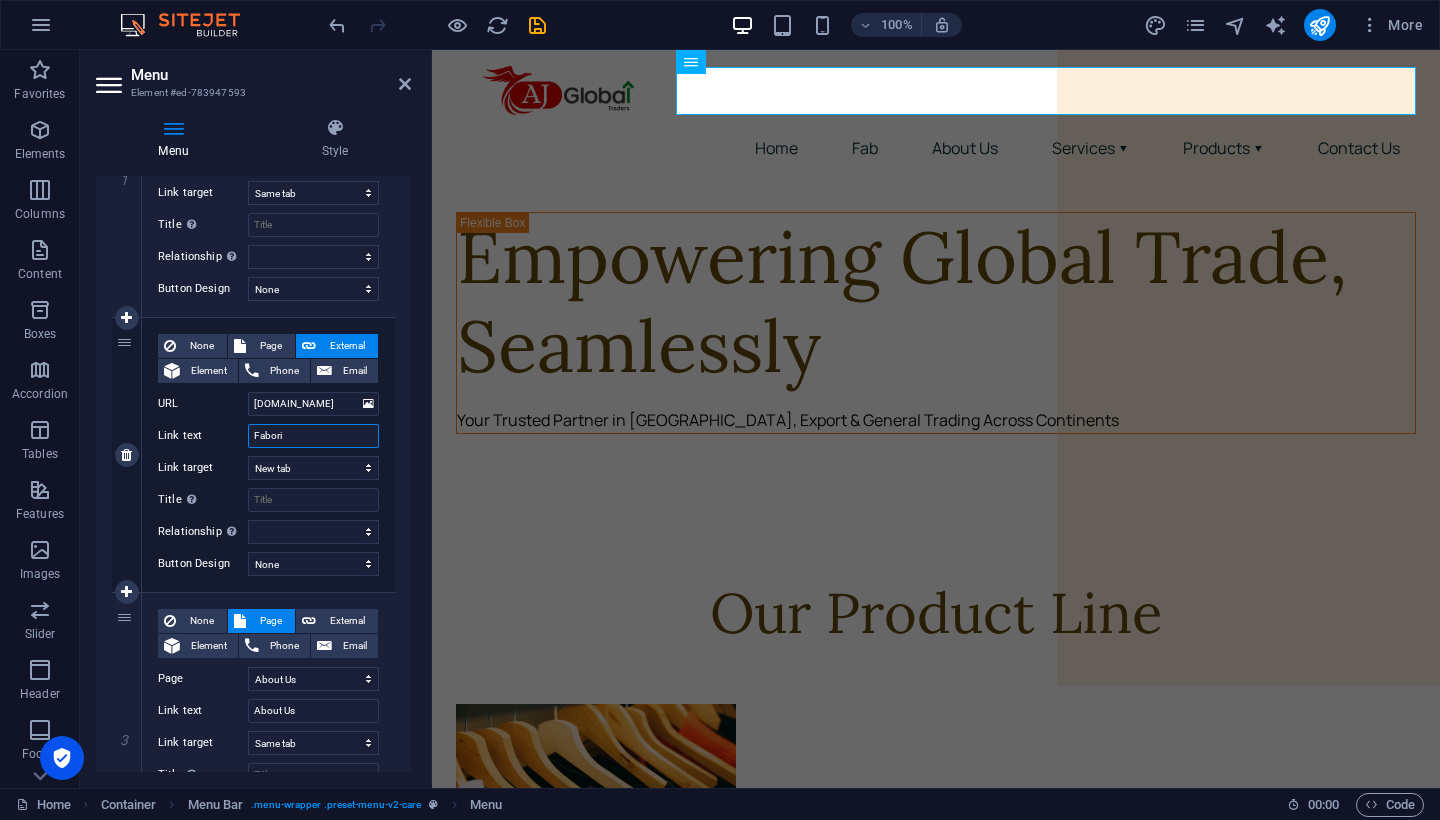 type on "Faboriq" 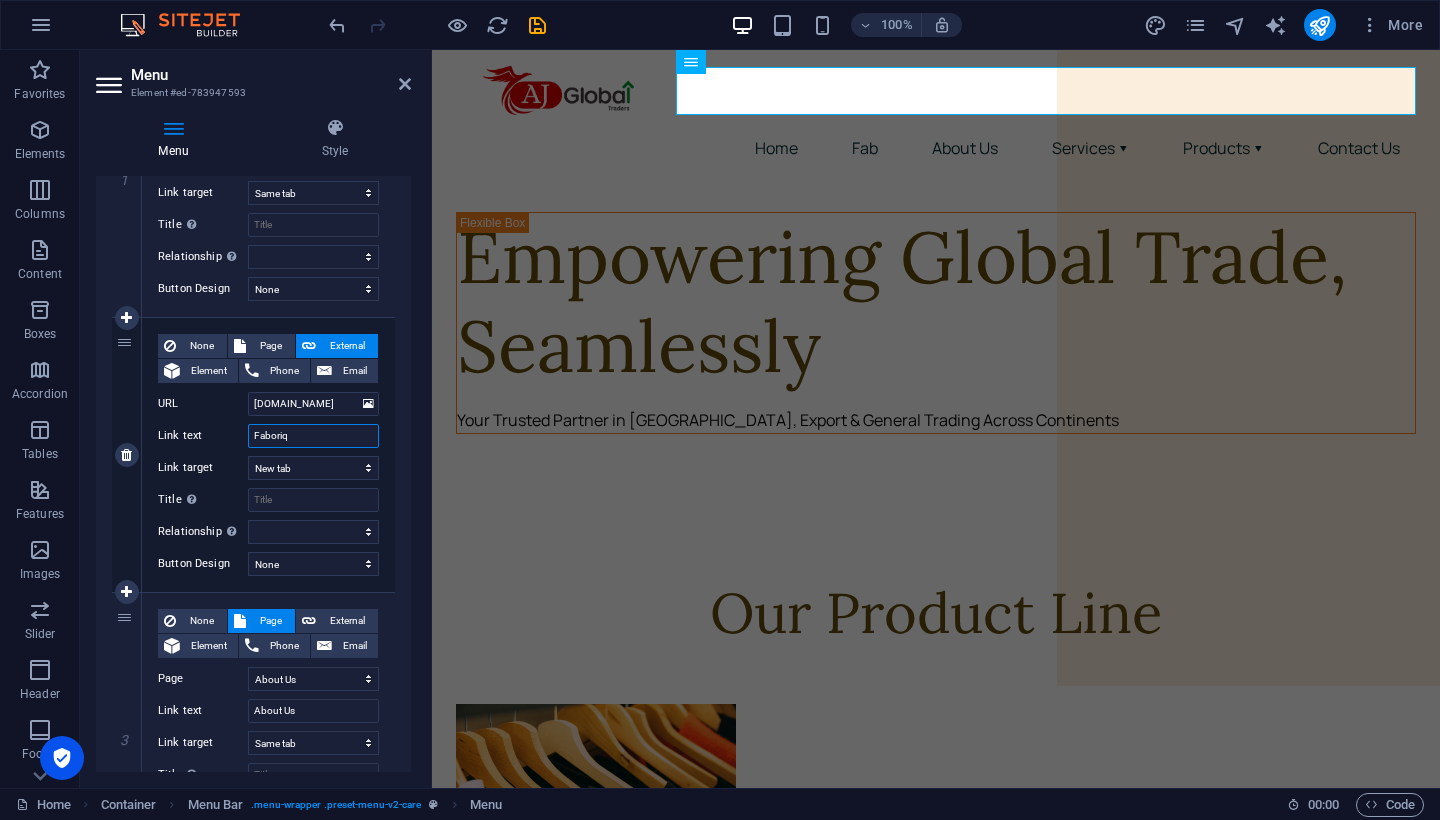 select 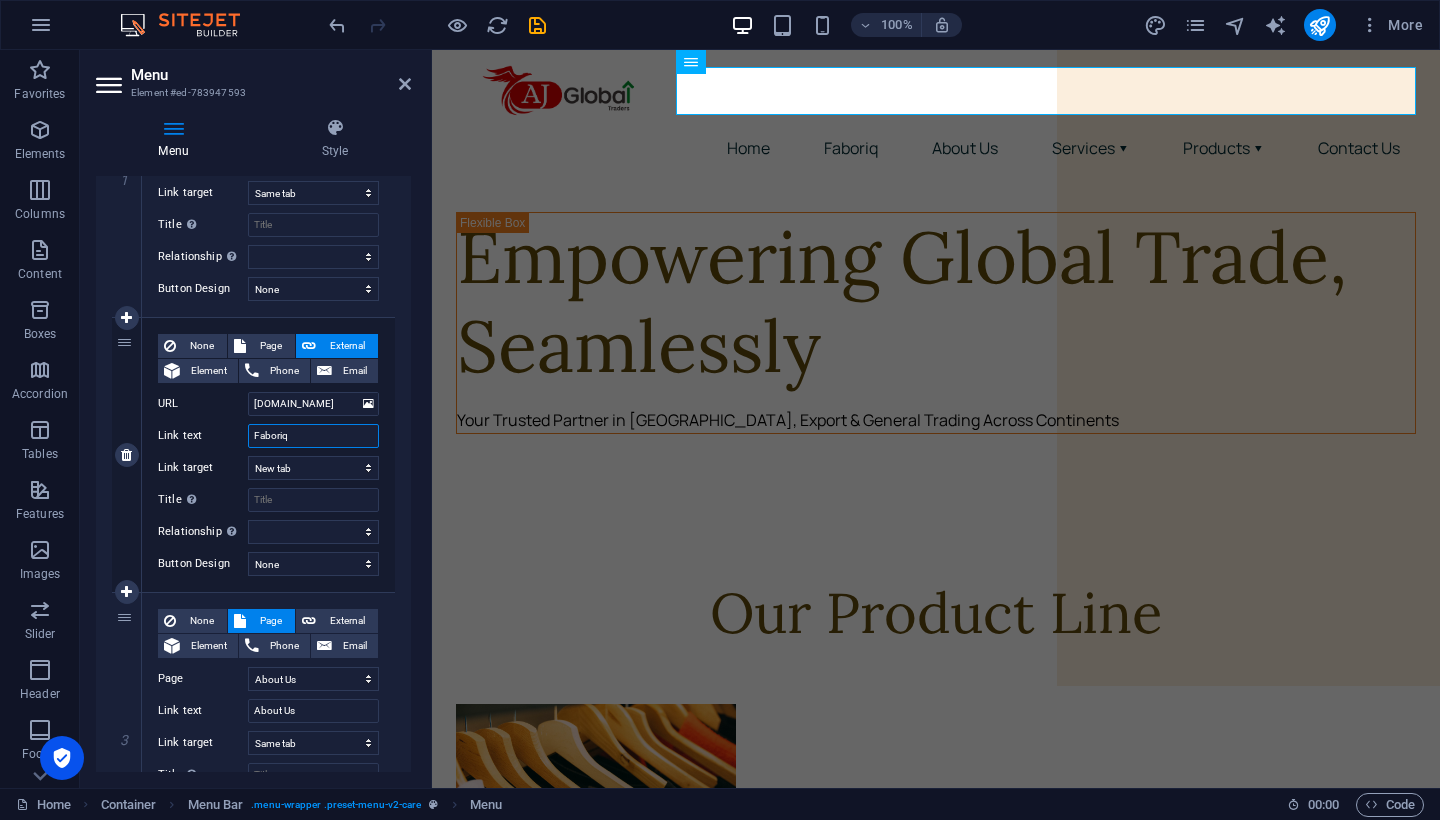 type on "Faboriq" 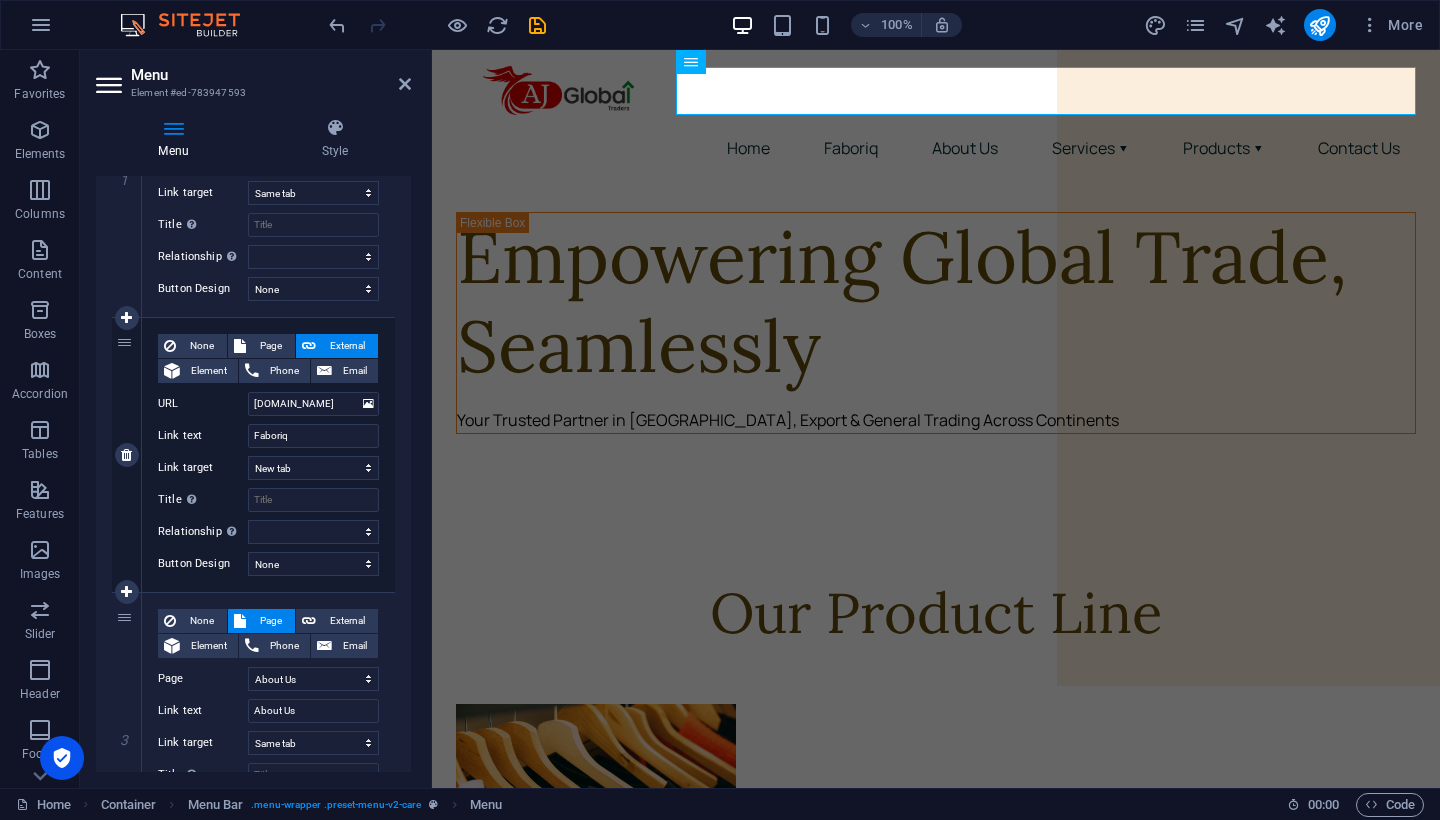 click on "Link text" at bounding box center [203, 436] 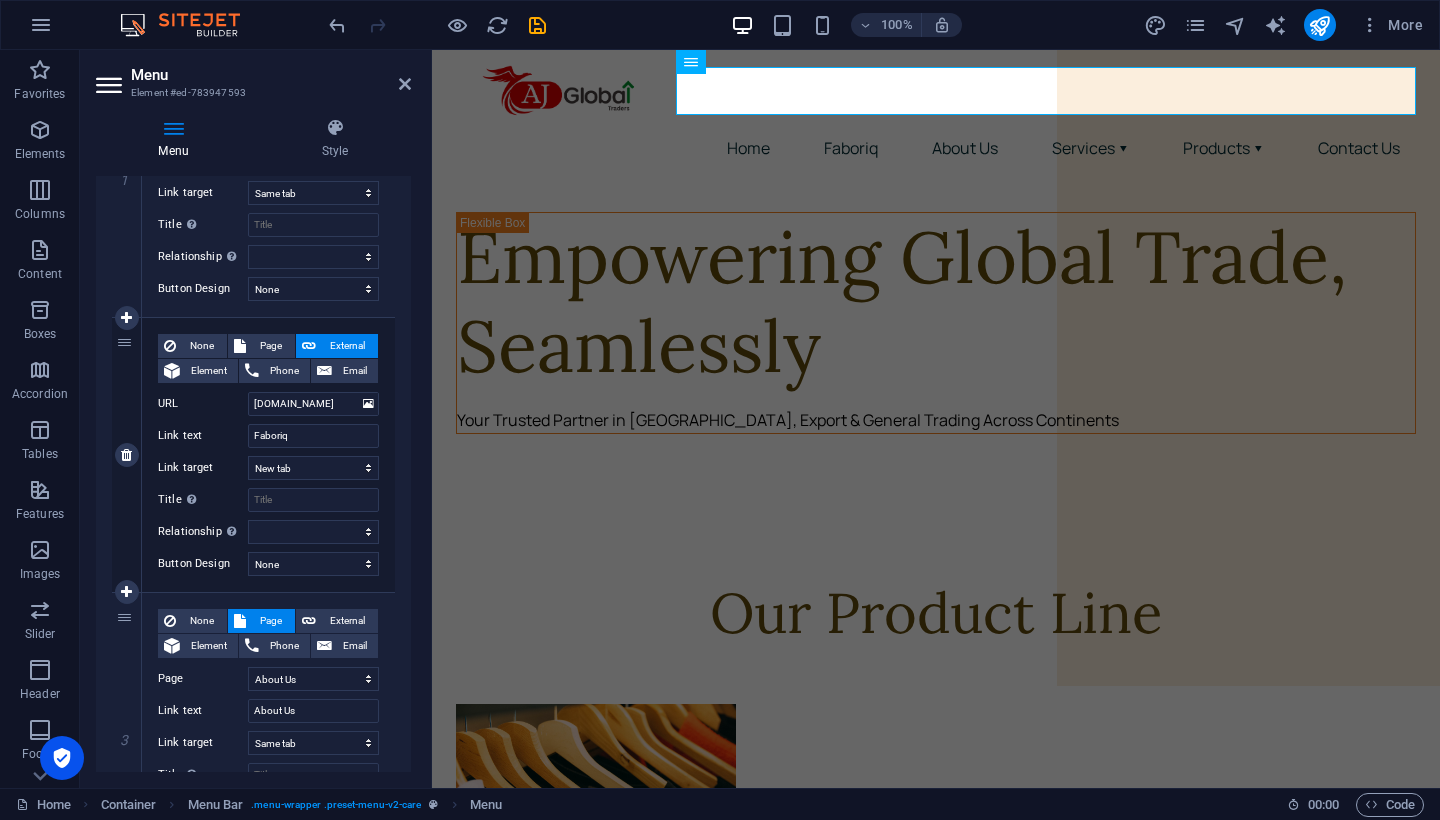 drag, startPoint x: 265, startPoint y: 464, endPoint x: 225, endPoint y: 411, distance: 66.4003 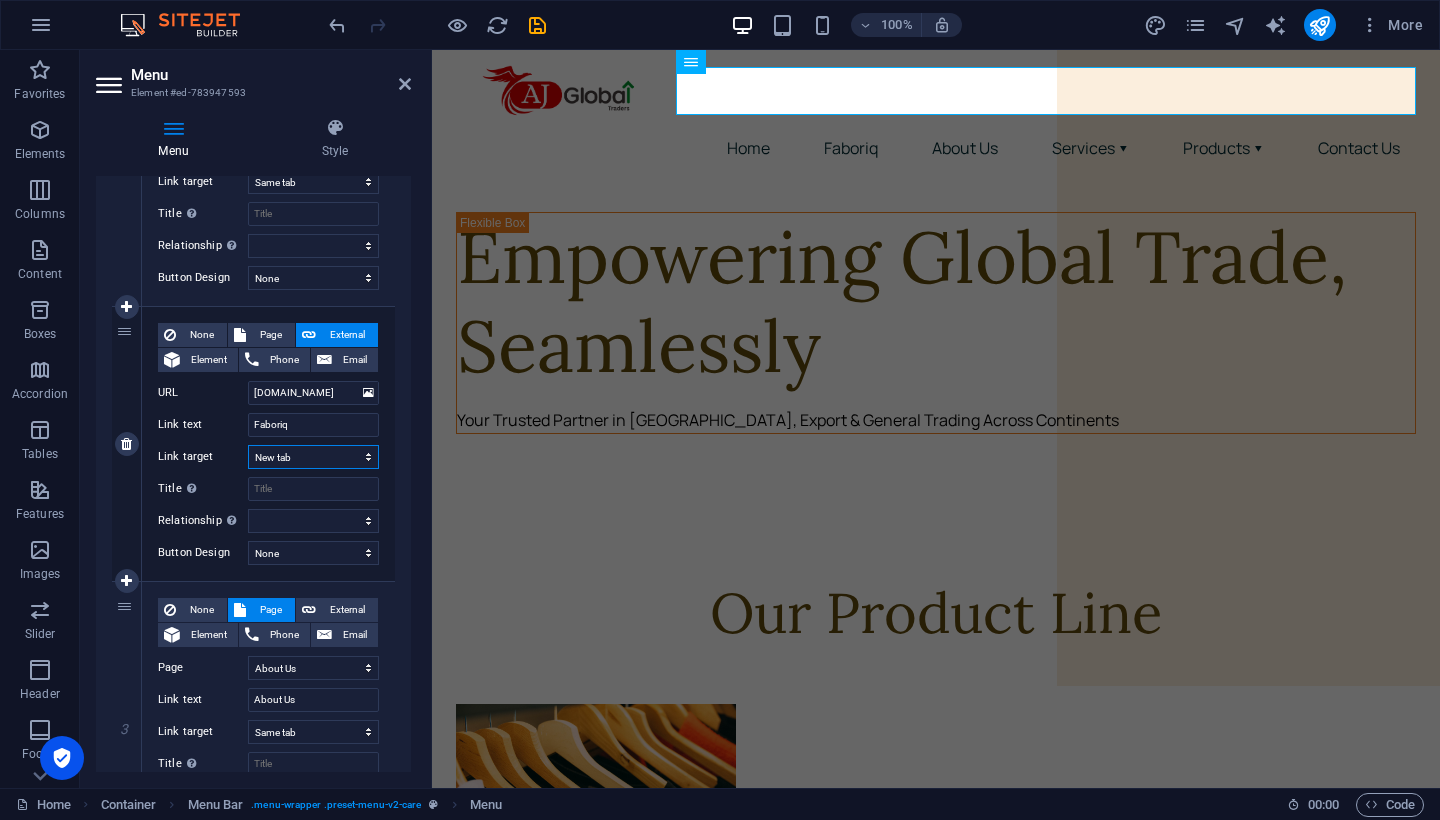 scroll, scrollTop: 333, scrollLeft: 0, axis: vertical 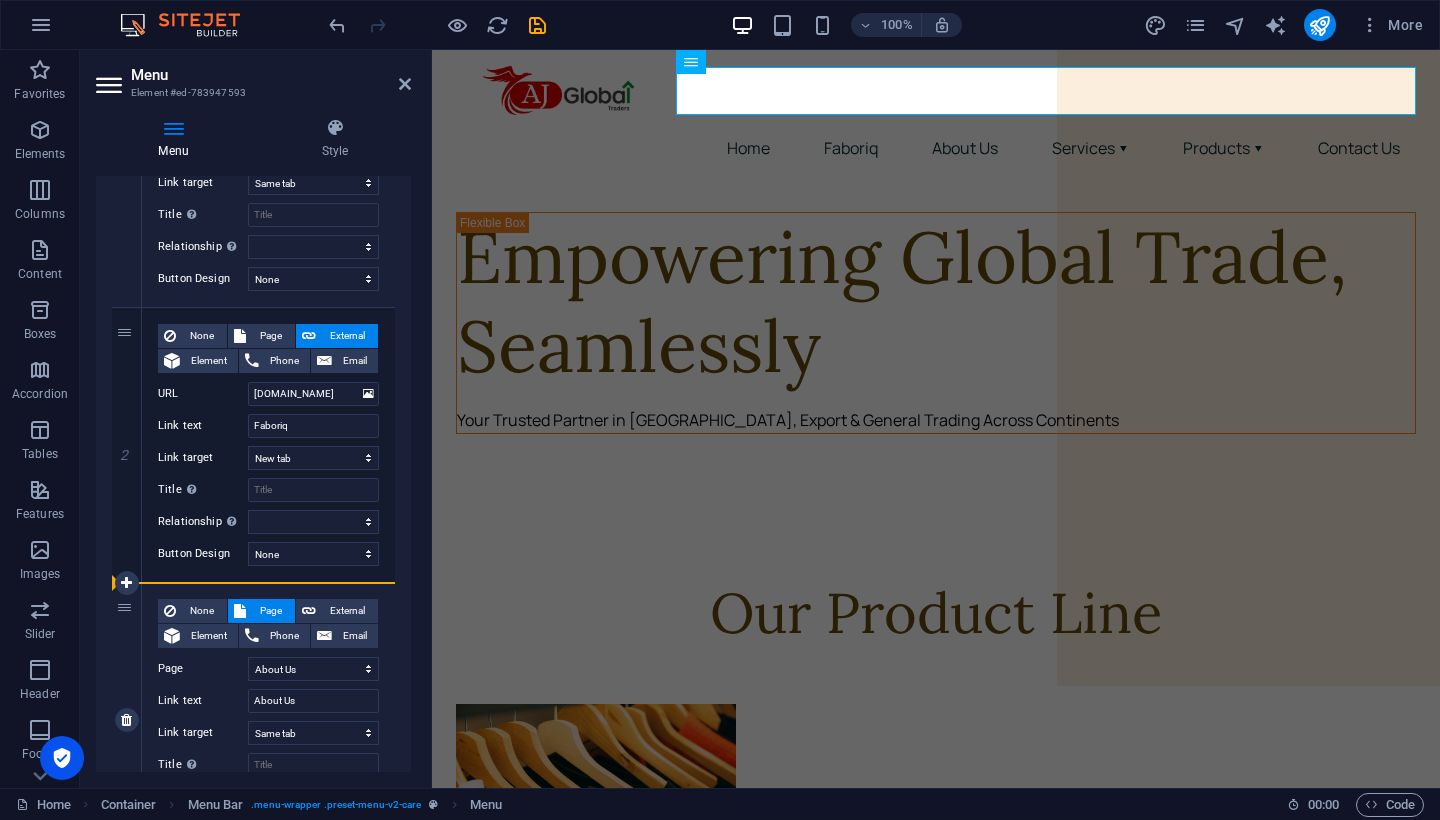 drag, startPoint x: 121, startPoint y: 332, endPoint x: 140, endPoint y: 595, distance: 263.68542 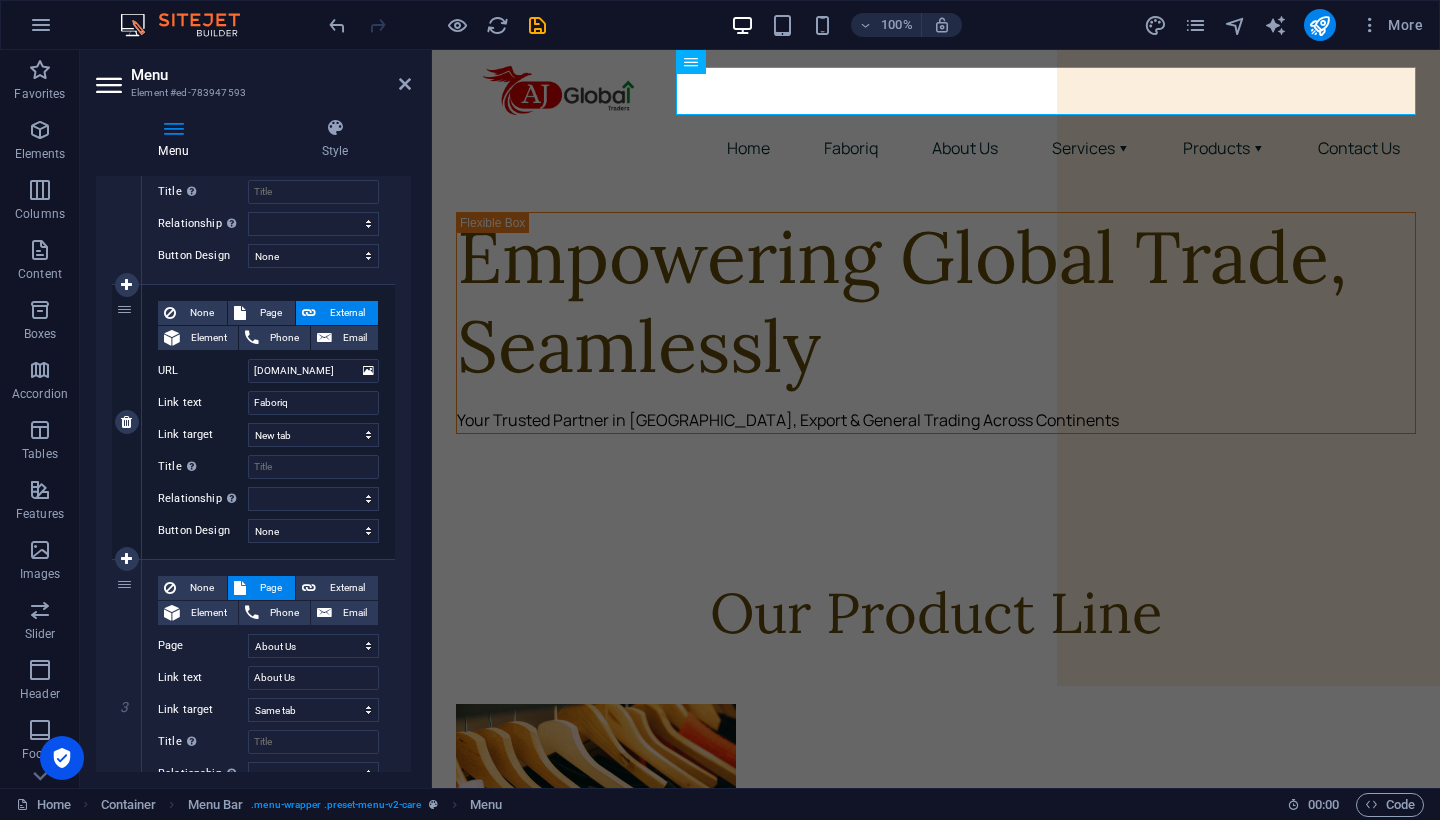 scroll, scrollTop: 287, scrollLeft: 0, axis: vertical 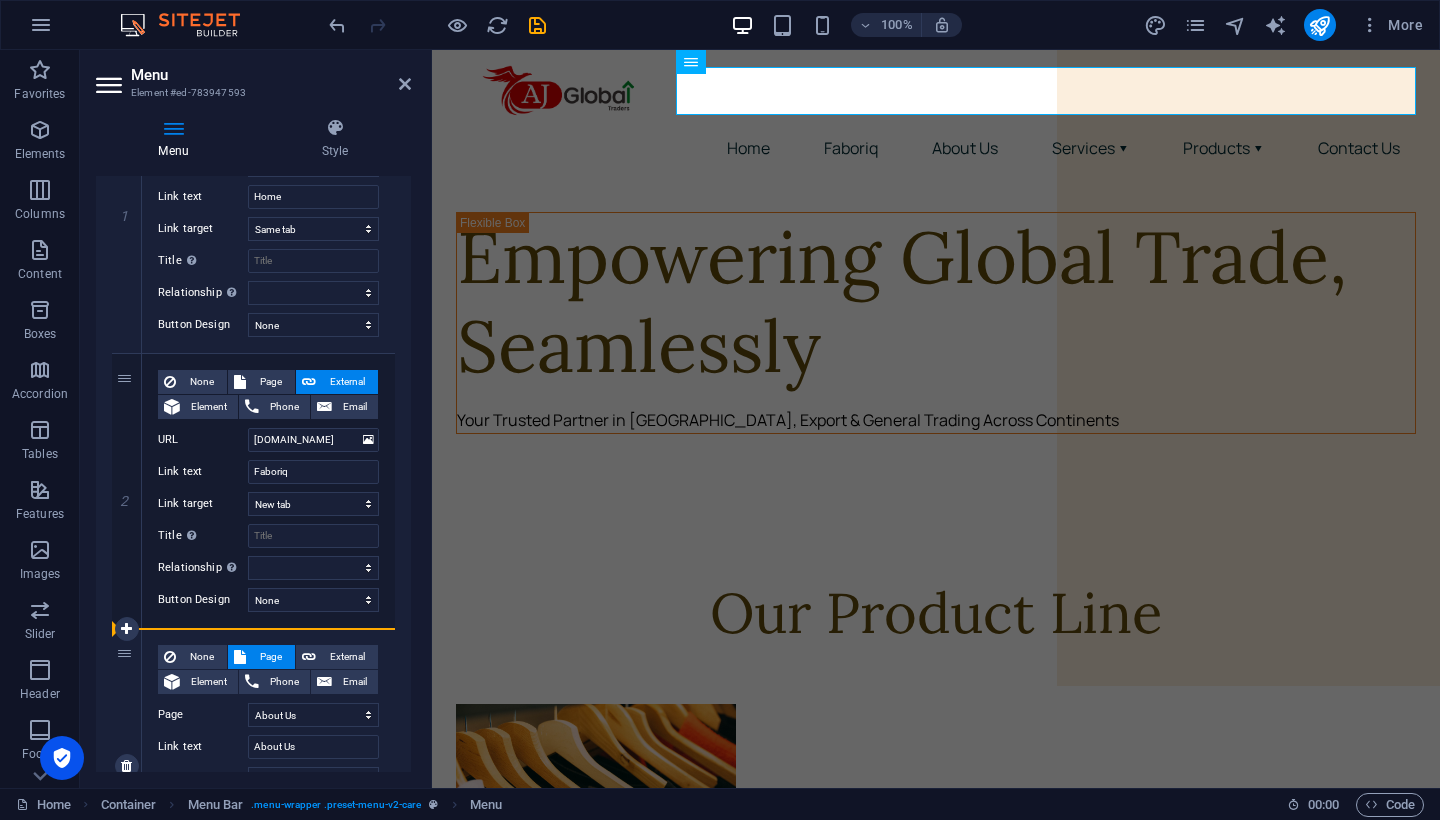 drag, startPoint x: 120, startPoint y: 377, endPoint x: 135, endPoint y: 710, distance: 333.33768 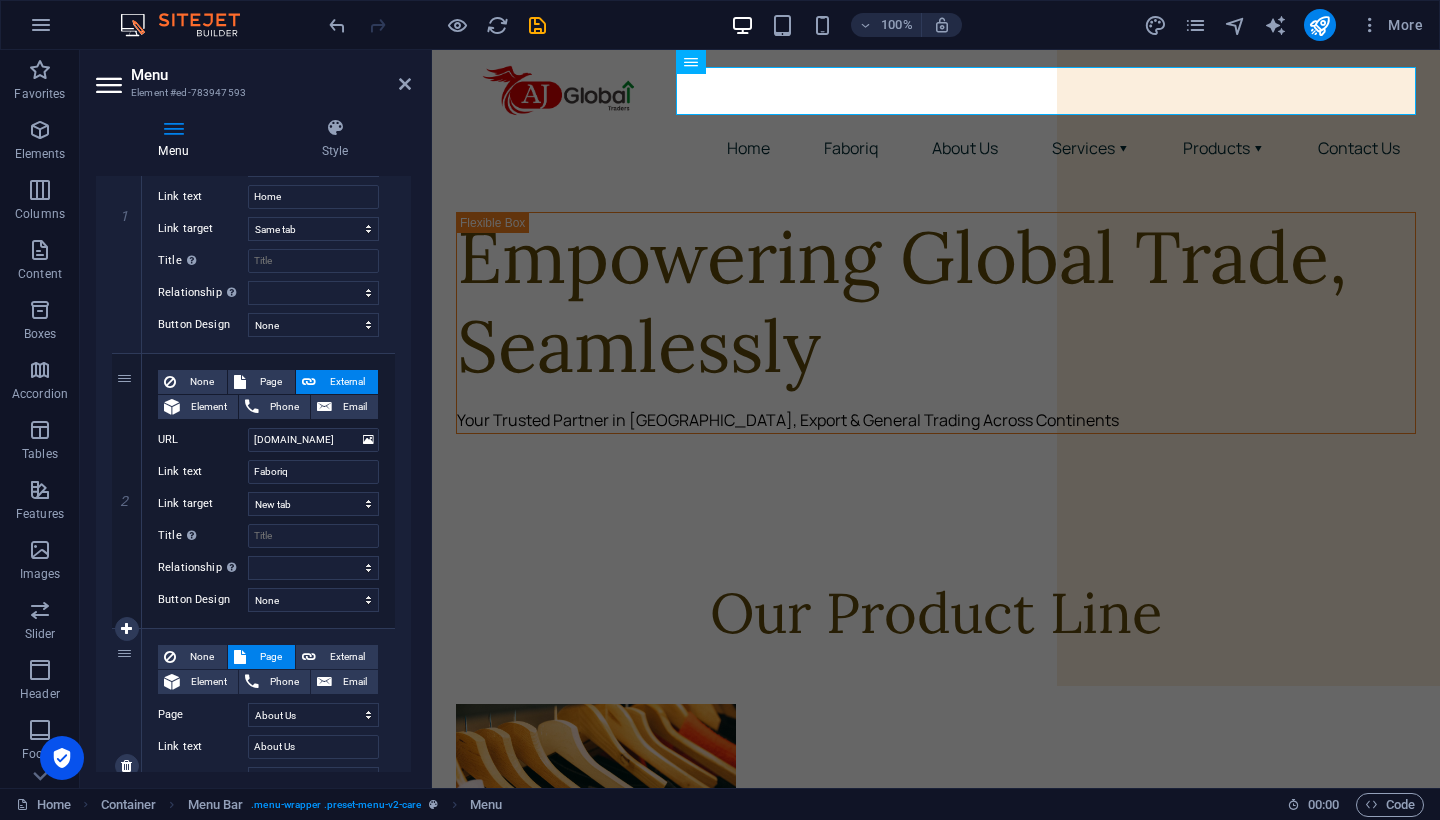 select 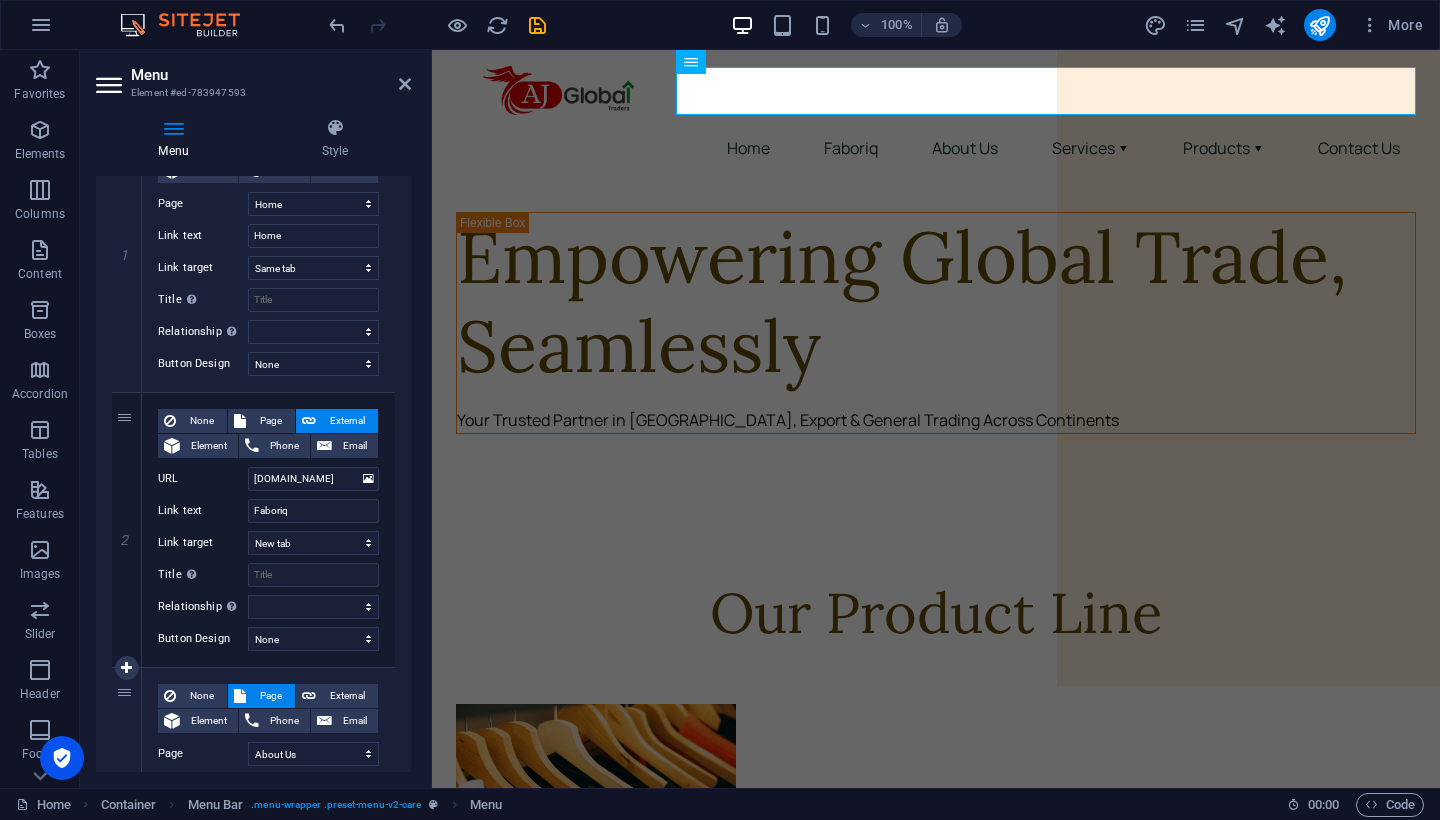 scroll, scrollTop: 245, scrollLeft: 0, axis: vertical 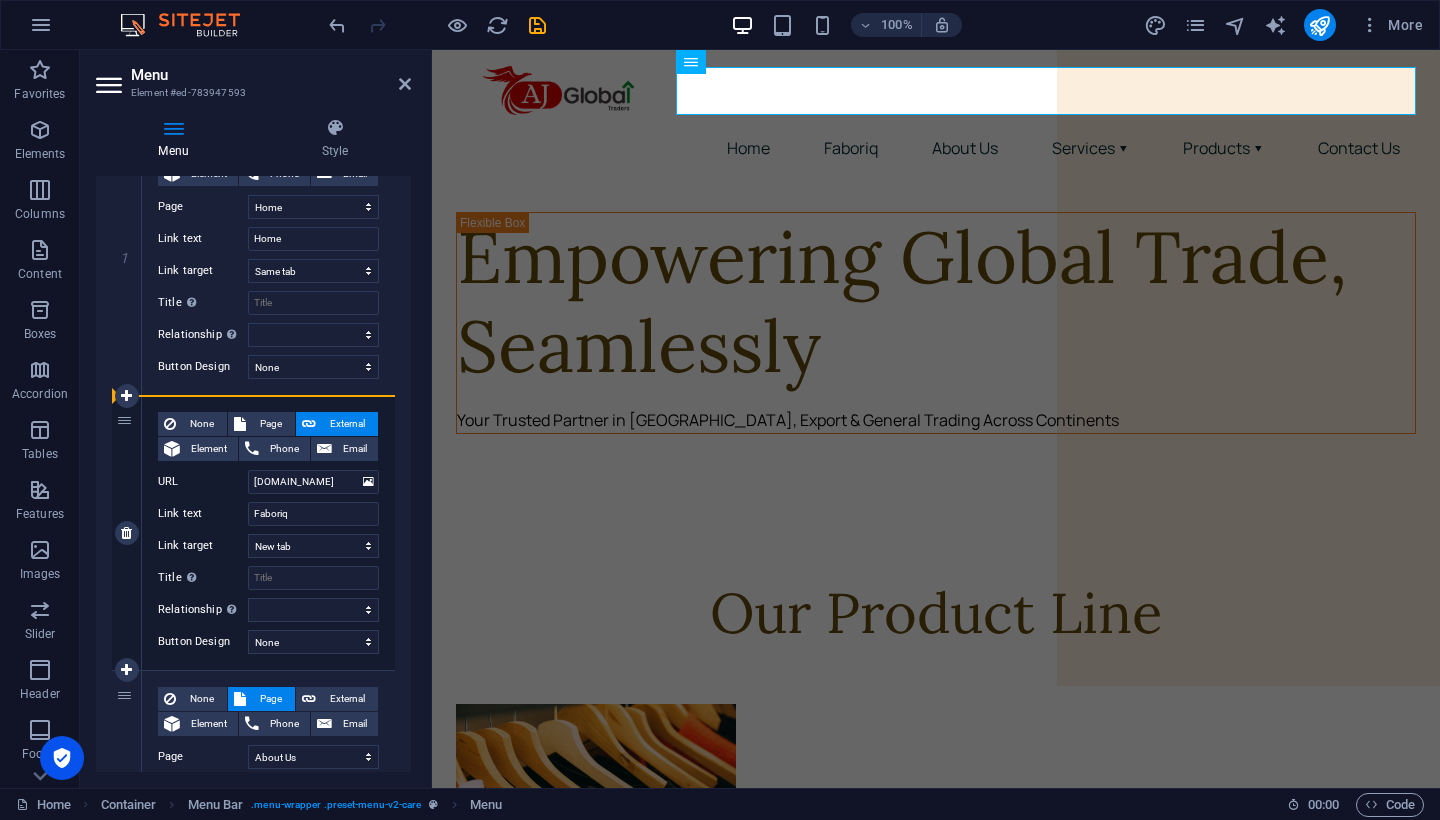 drag, startPoint x: 121, startPoint y: 689, endPoint x: 125, endPoint y: 407, distance: 282.02838 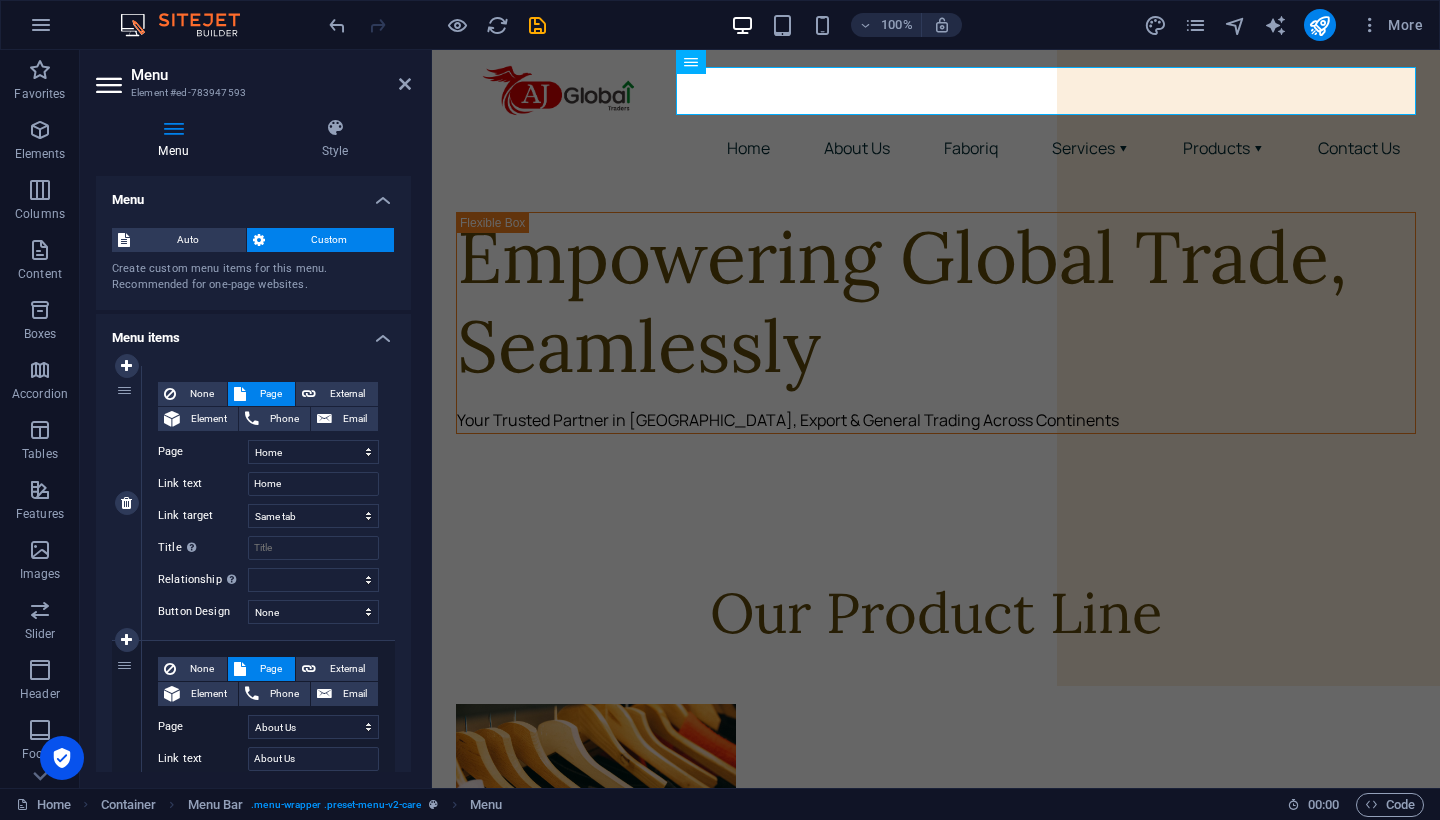 scroll, scrollTop: 0, scrollLeft: 0, axis: both 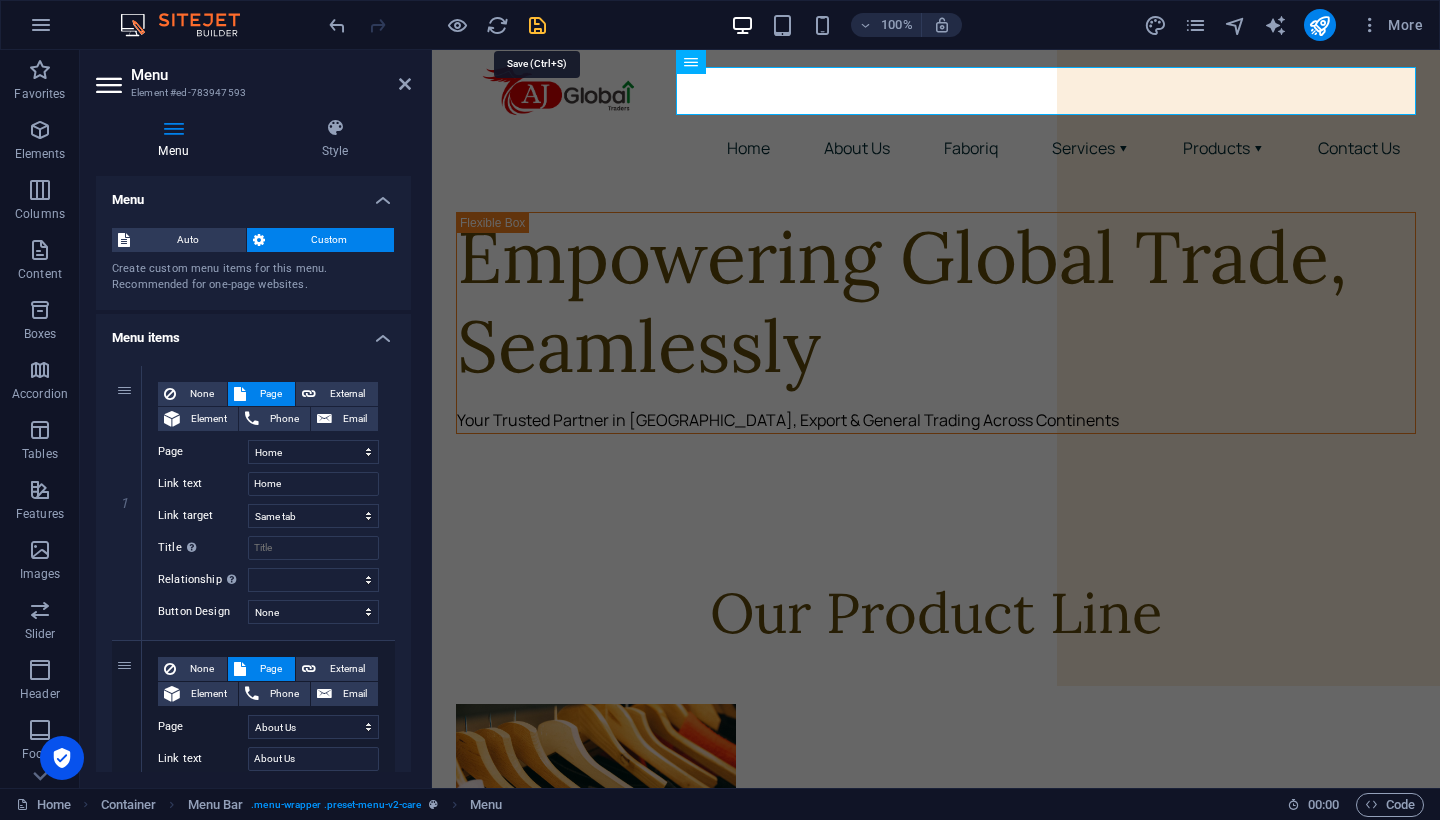 click at bounding box center [537, 25] 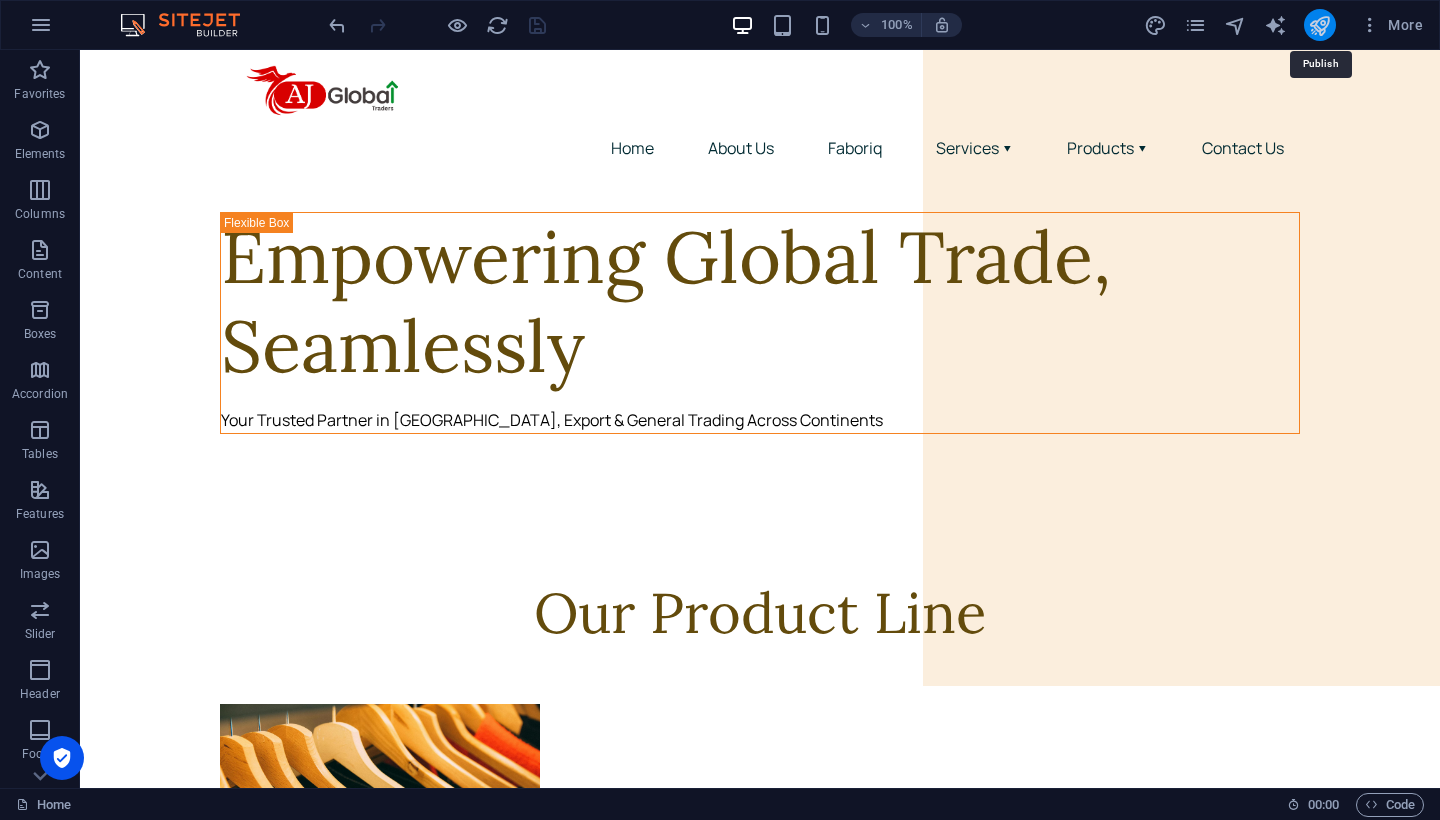 click at bounding box center (1319, 25) 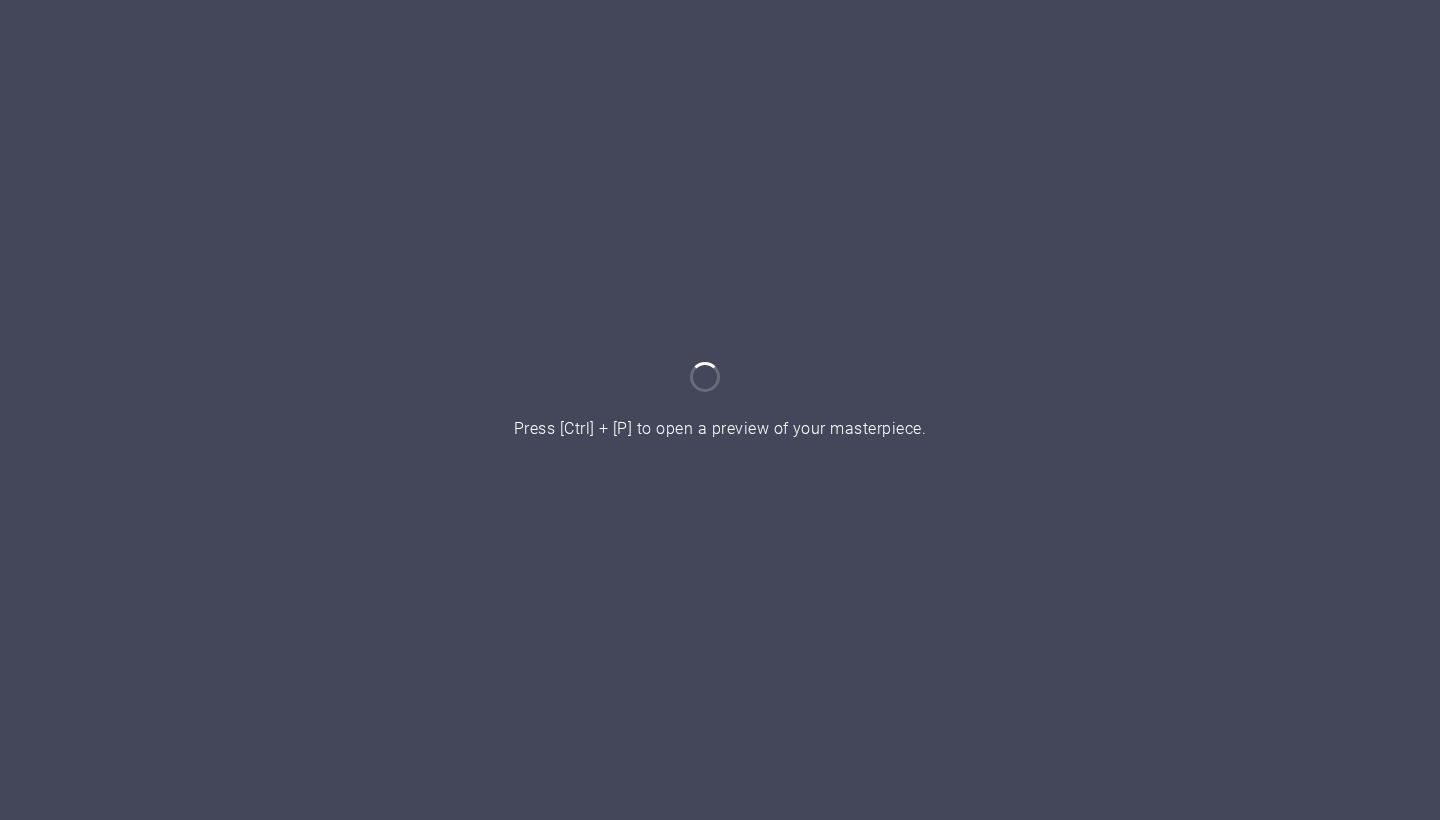 scroll, scrollTop: 0, scrollLeft: 0, axis: both 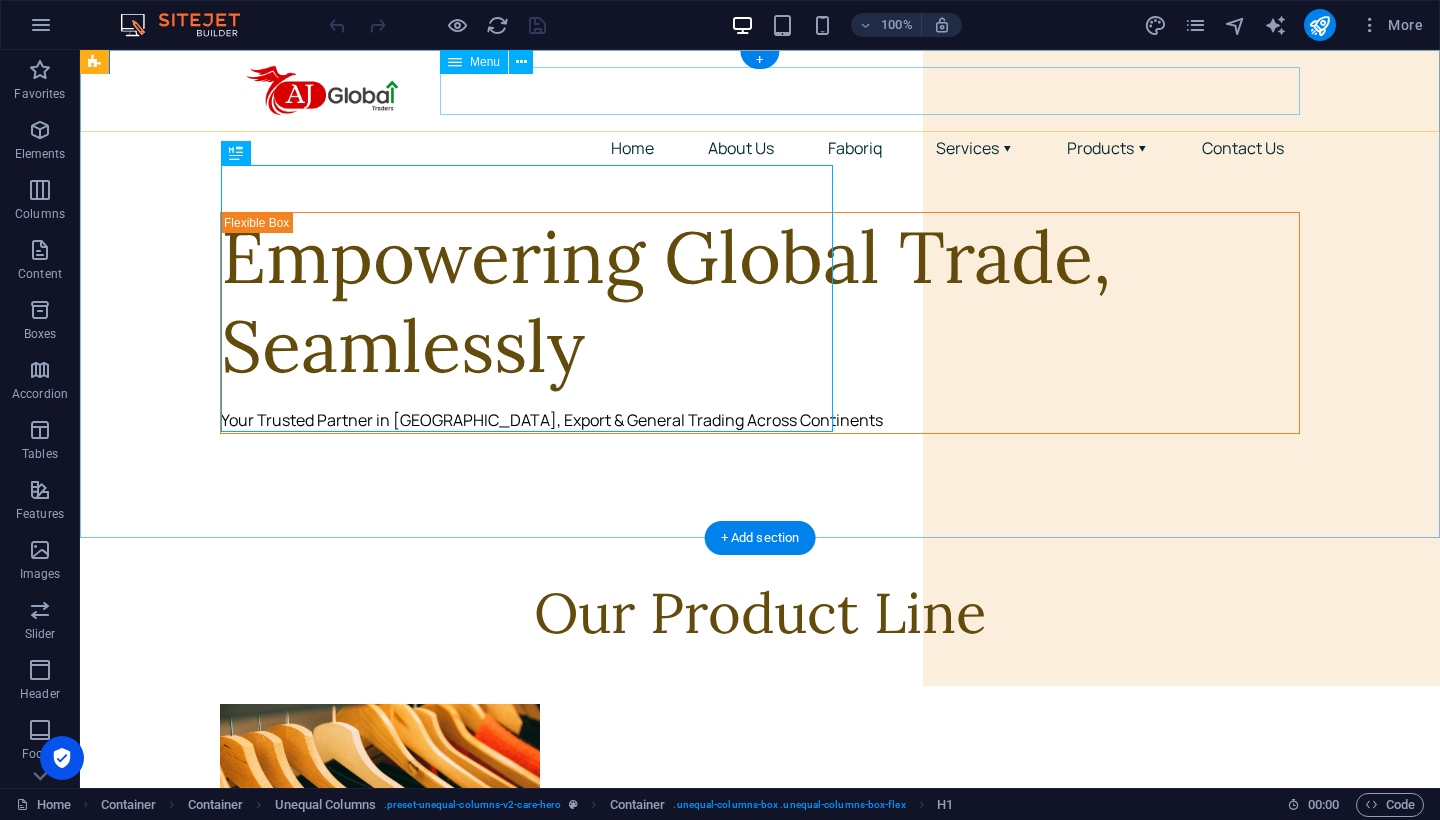 click on "Home About Us Faboriq Services ▾ eCommerce Services Digital Marketing Services Import & Export Products ▾ Clothing & Apparel Construction Material Fruits & Vegetables Contact Us" at bounding box center (760, 148) 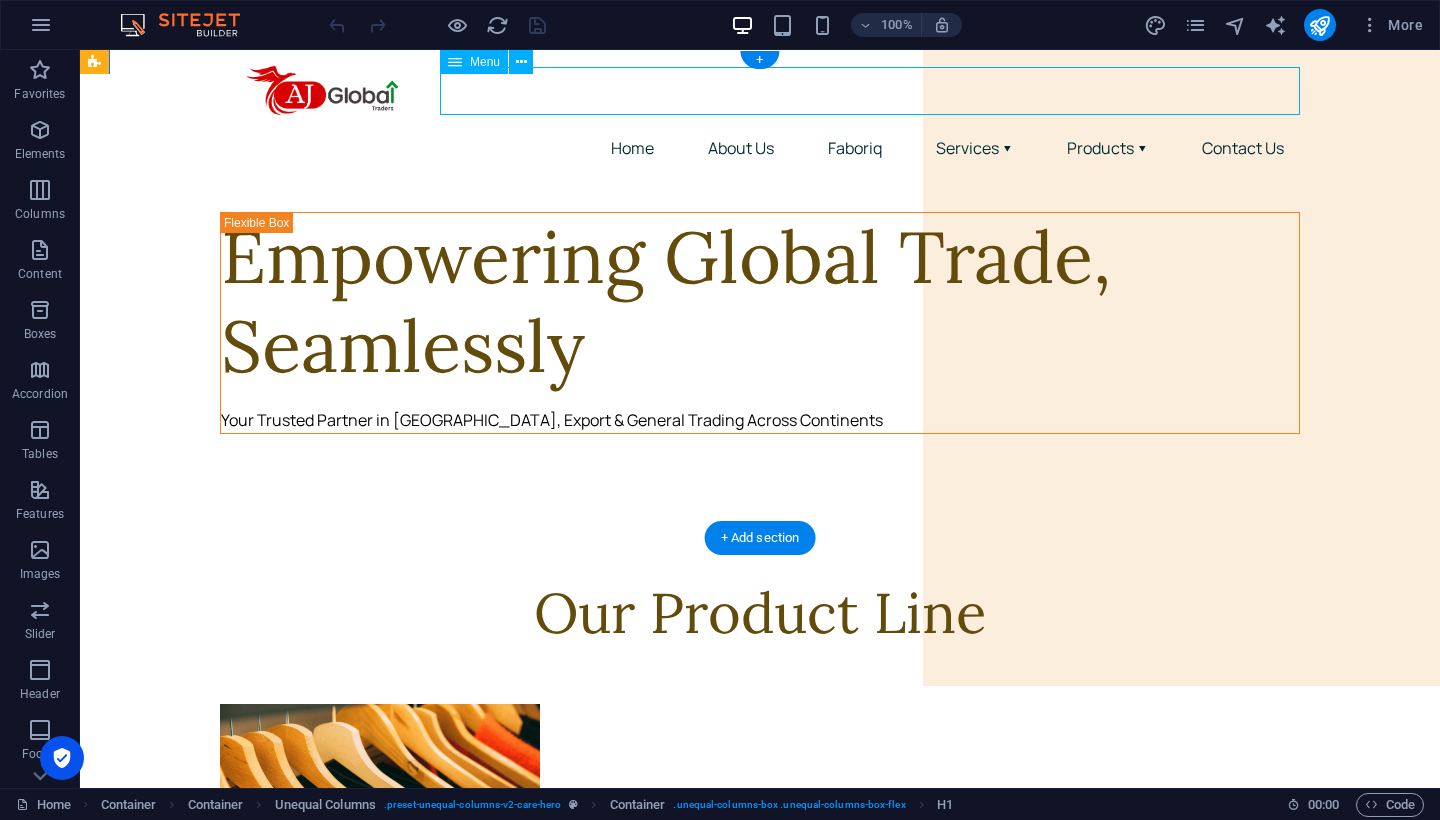 click on "Home About Us Faboriq Services ▾ eCommerce Services Digital Marketing Services Import & Export Products ▾ Clothing & Apparel Construction Material Fruits & Vegetables Contact Us" at bounding box center (760, 148) 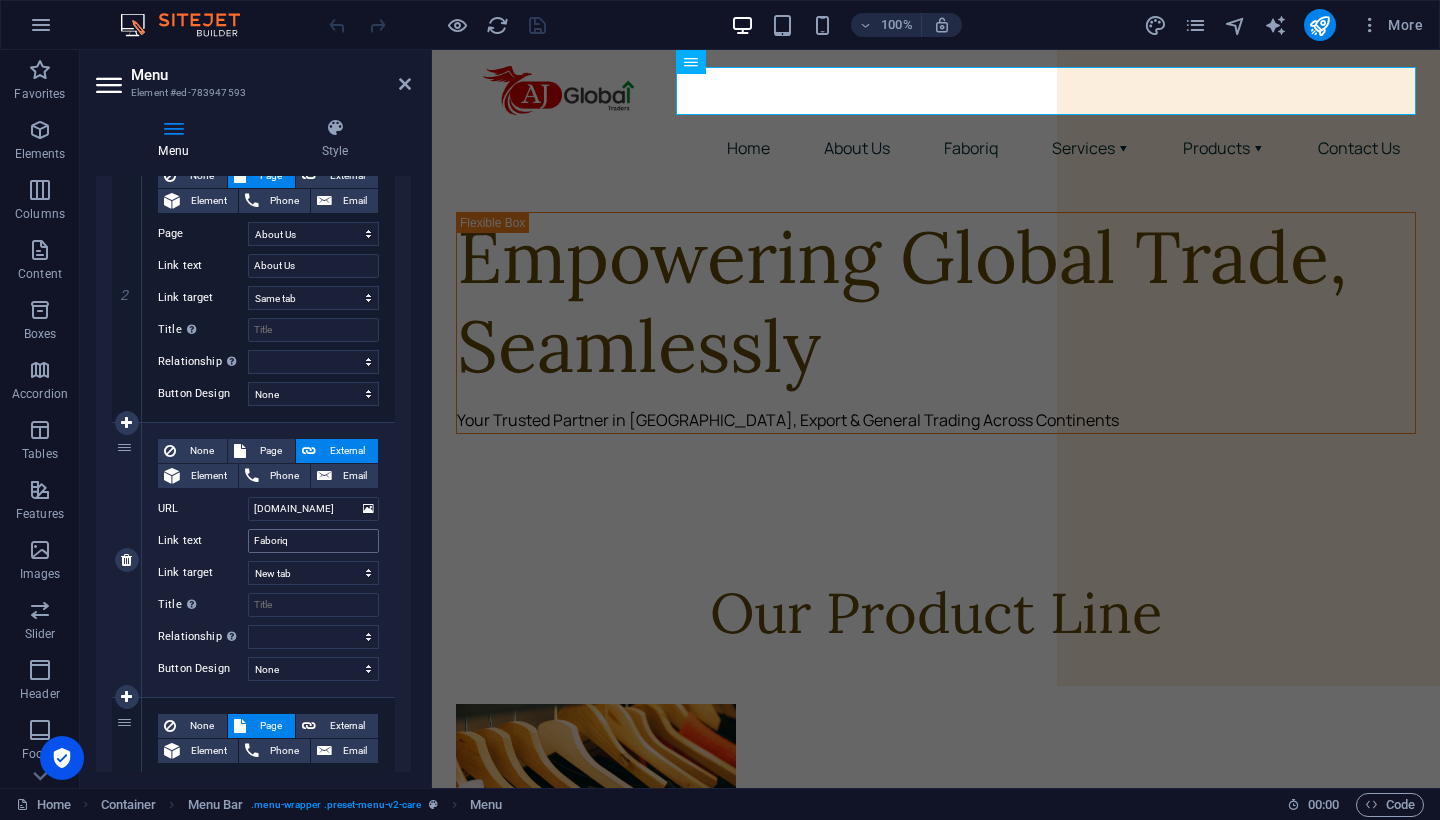 scroll, scrollTop: 540, scrollLeft: 0, axis: vertical 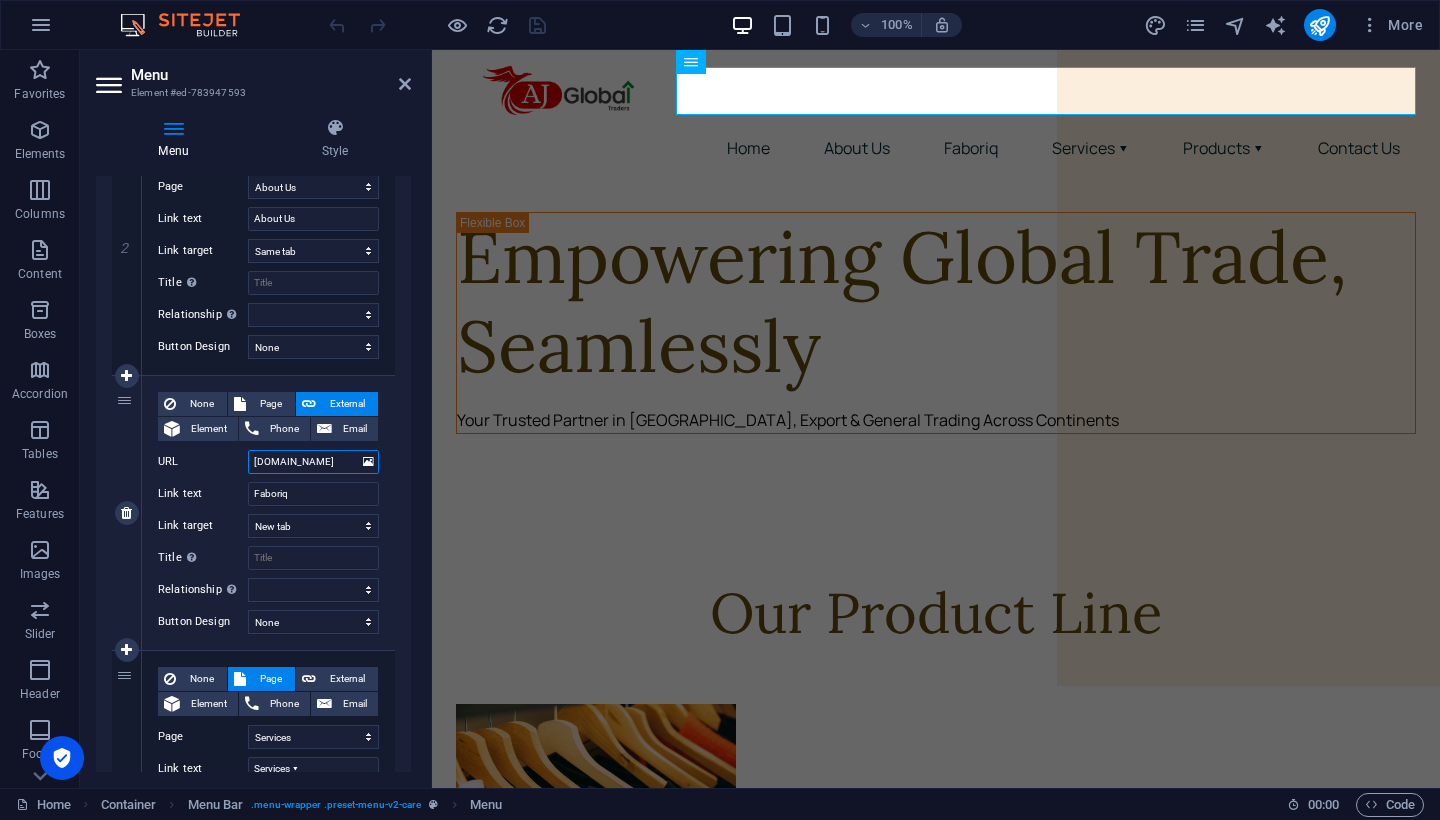 click on "www.faboriq.com" at bounding box center (313, 462) 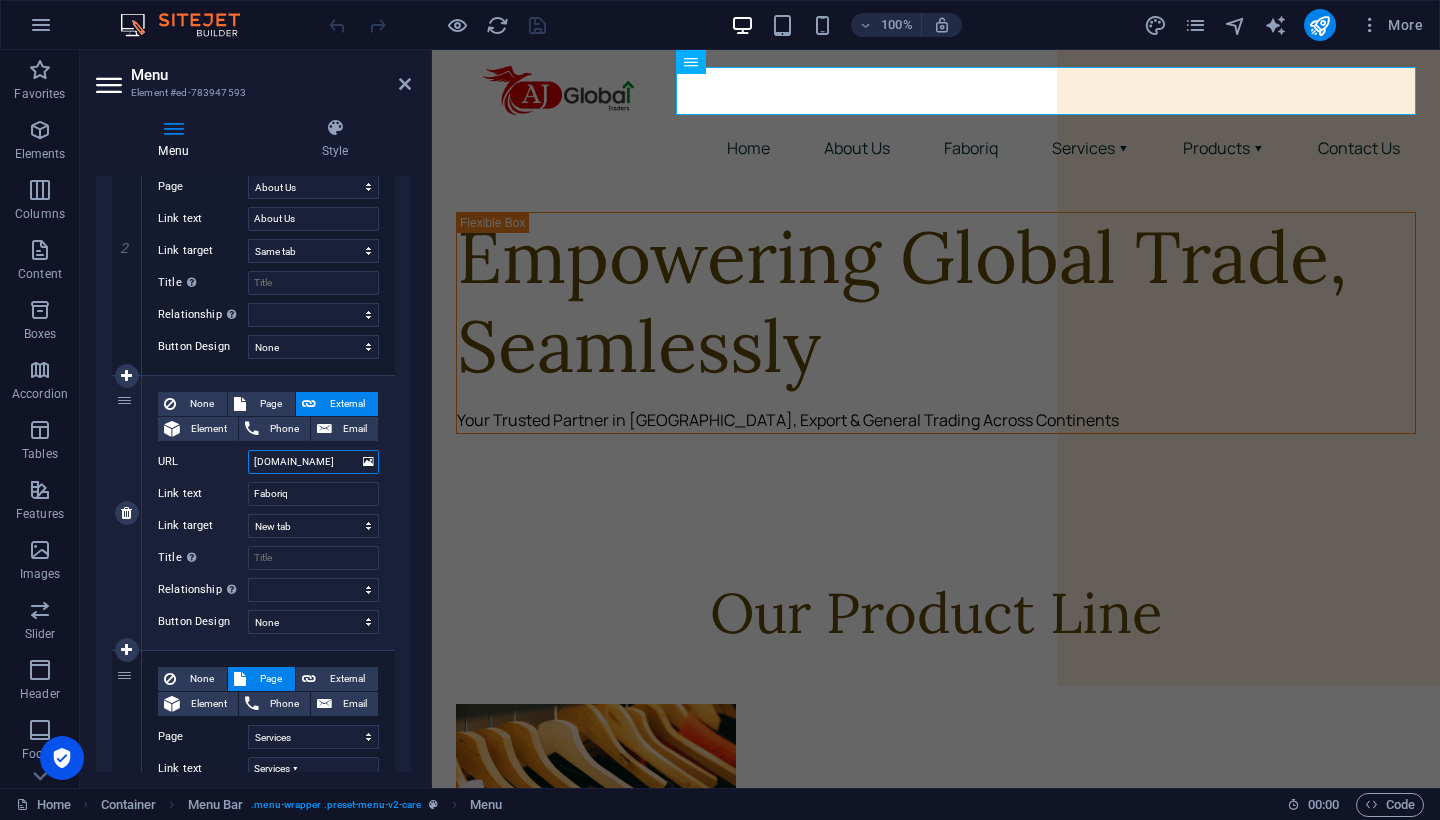 click on "www.faboriq.com" at bounding box center [313, 462] 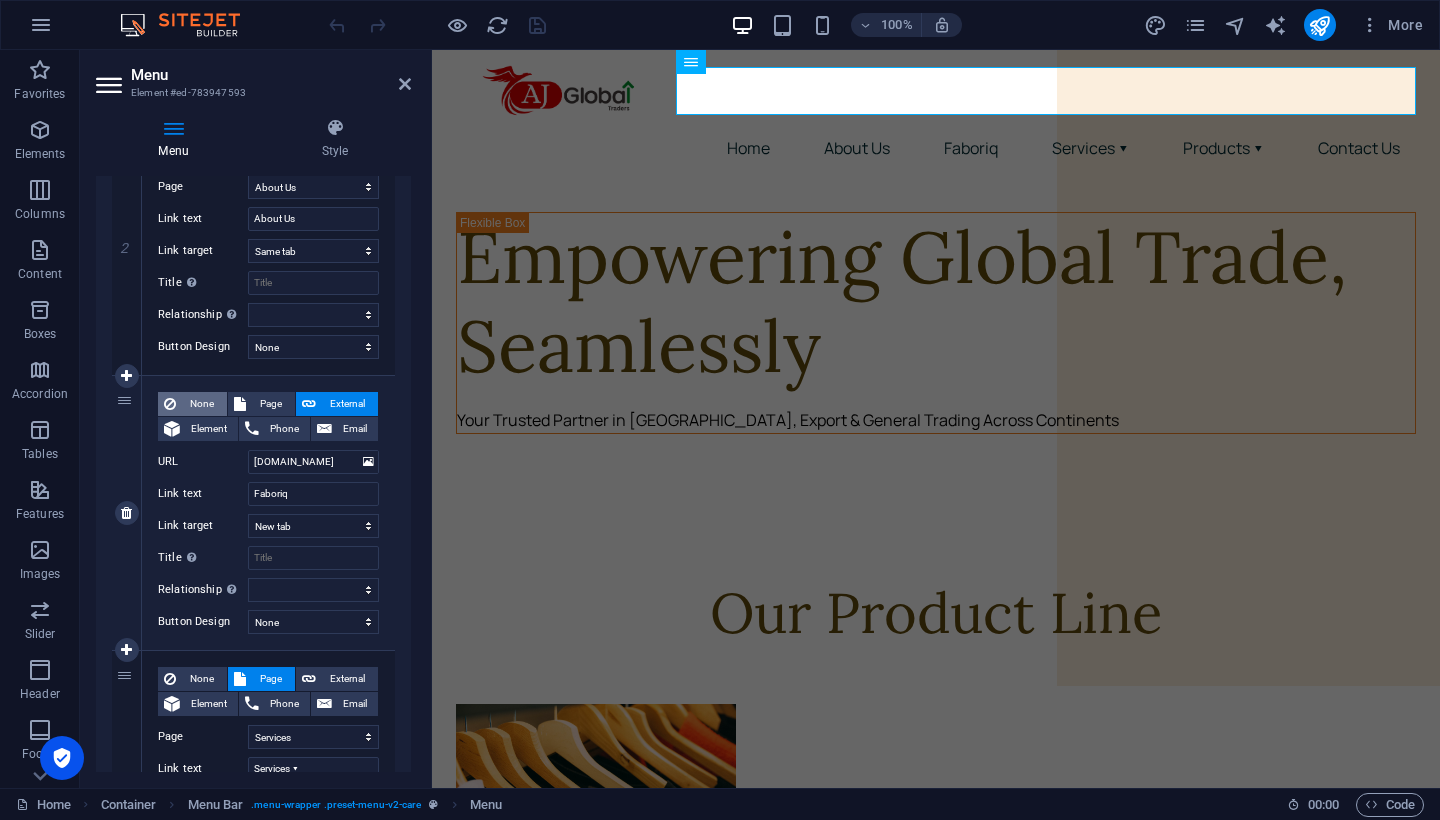 click on "None" at bounding box center (201, 404) 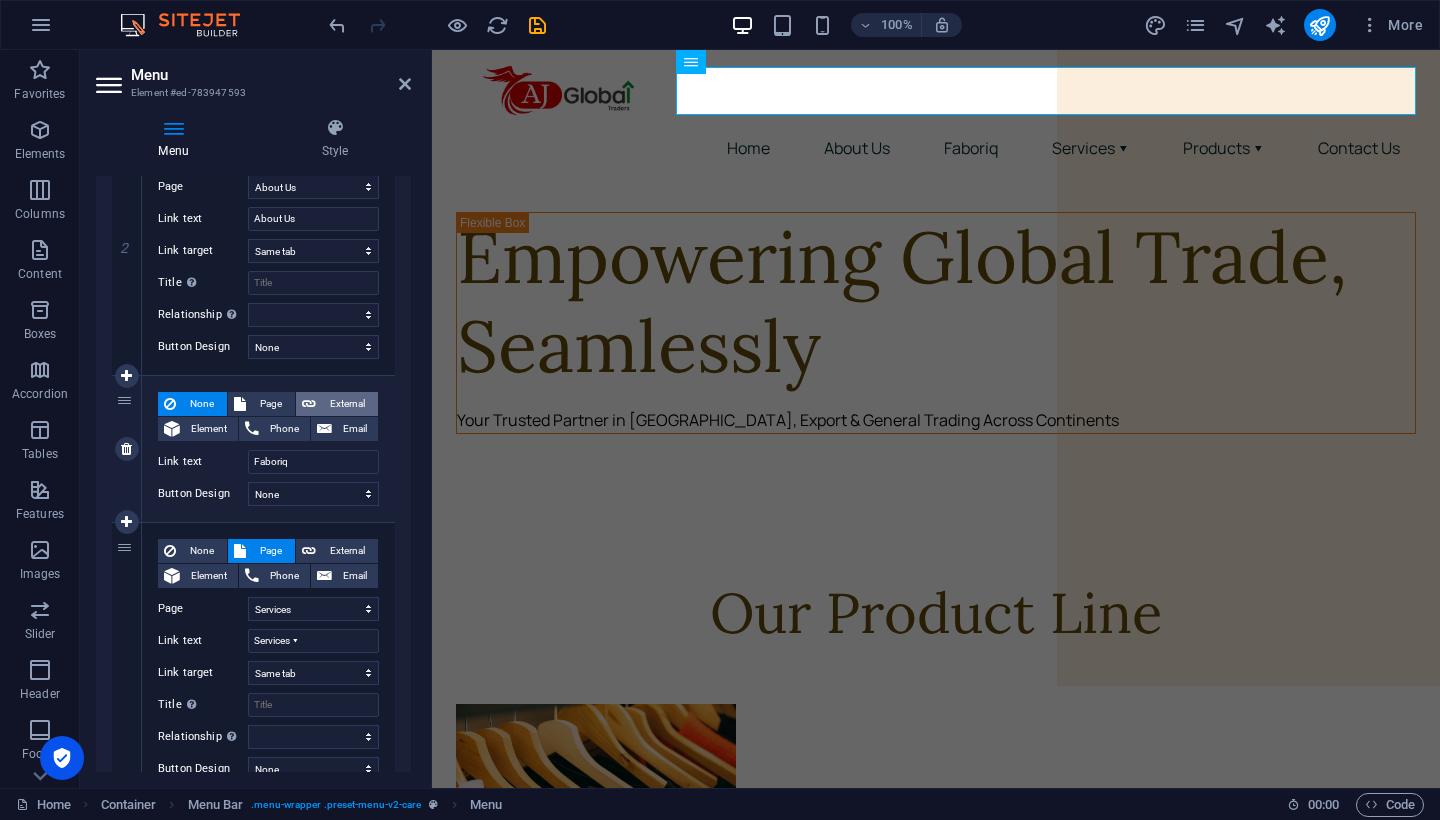 click on "External" at bounding box center [347, 404] 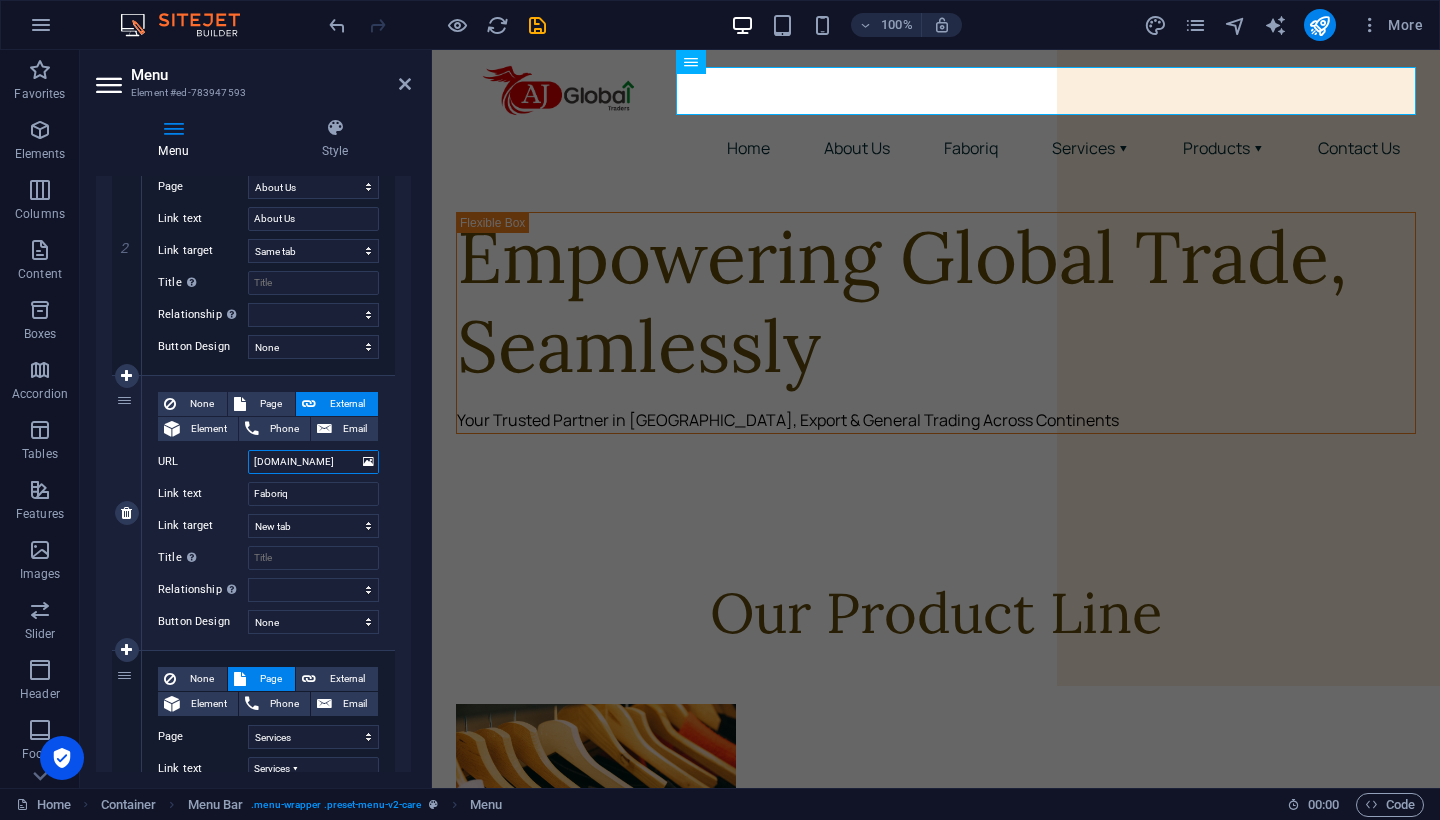 type on "httwww.faboriq.com" 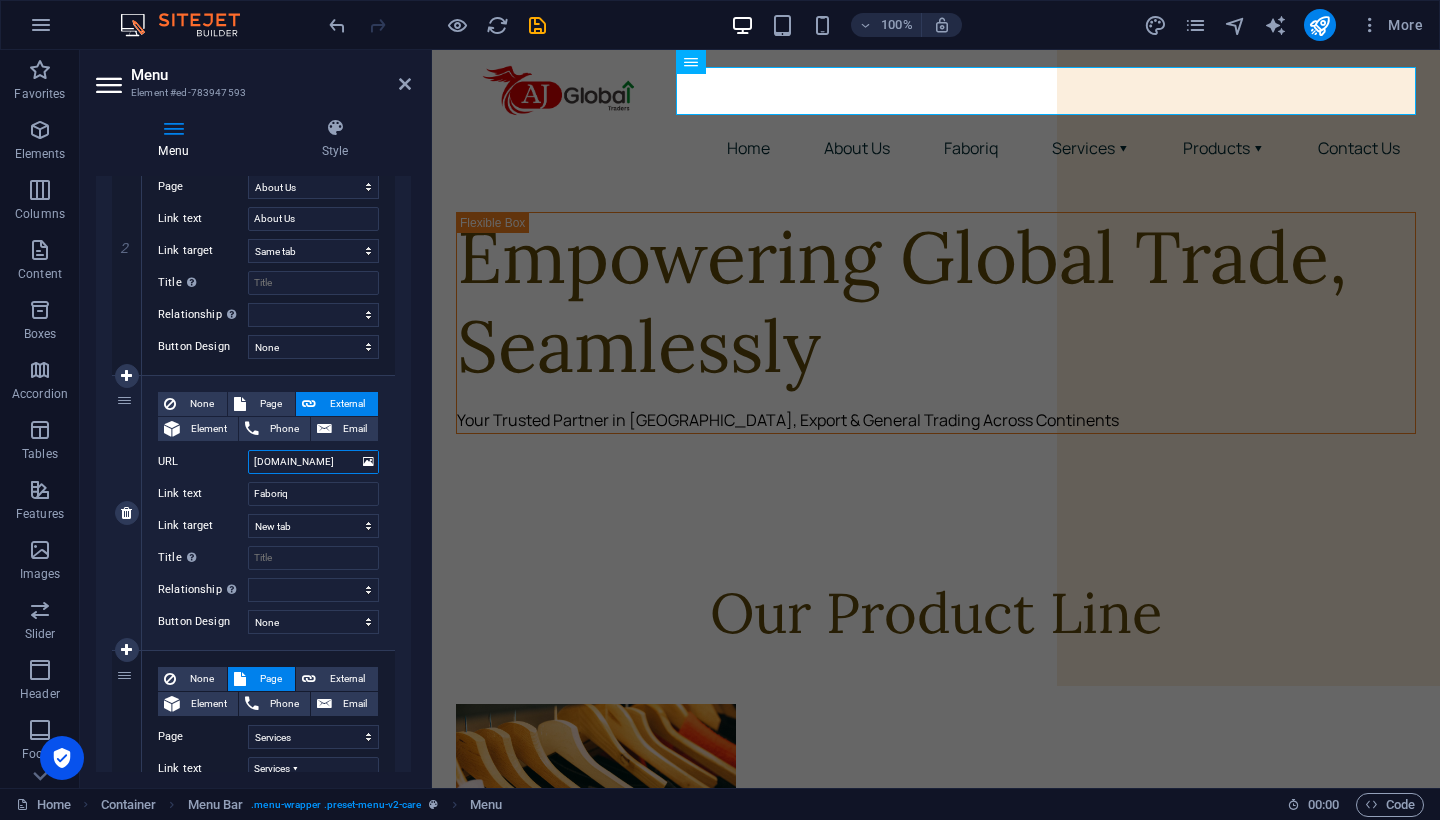 type on "httpwww.faboriq.com" 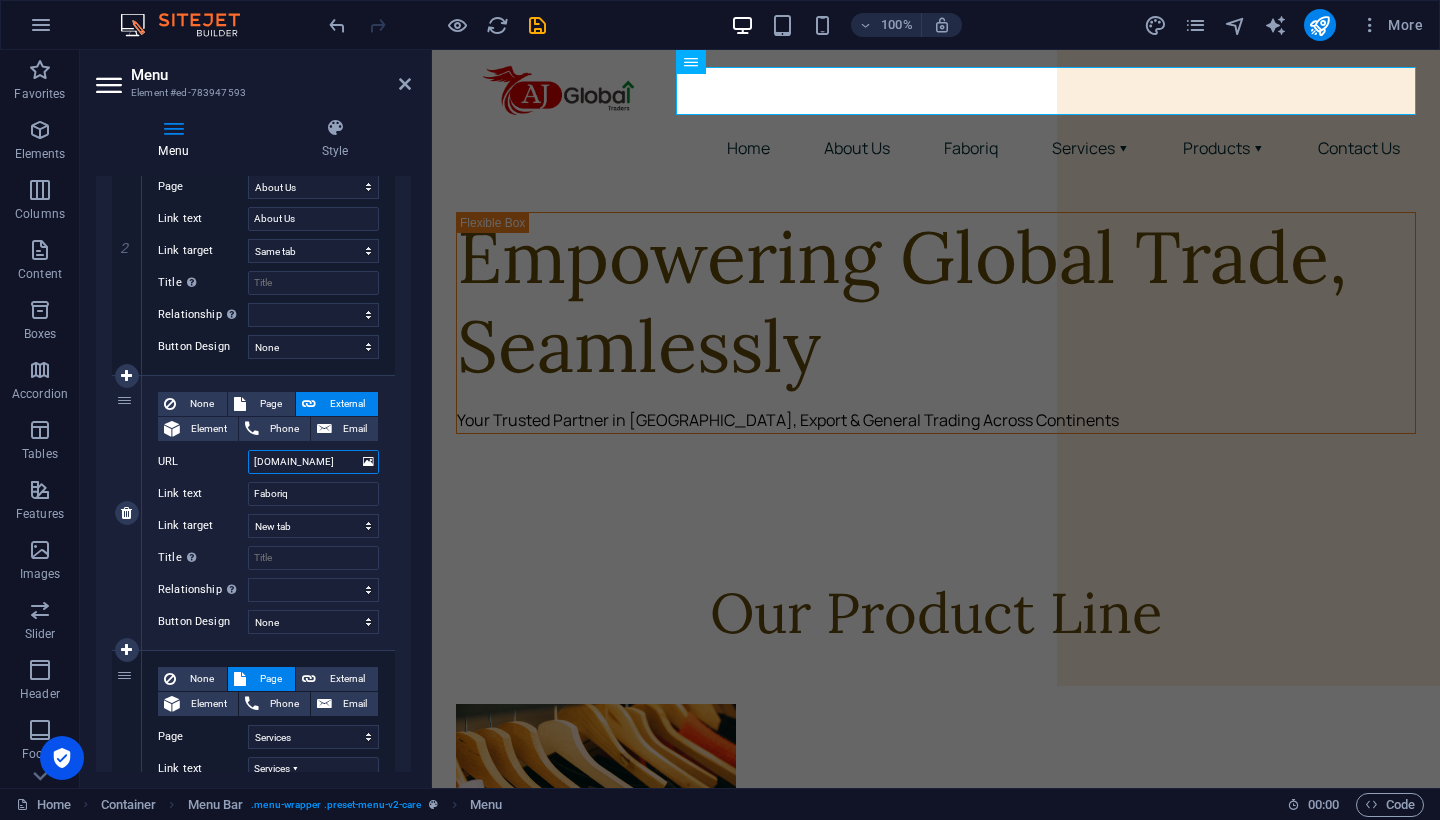 type on "httpswww.faboriq.com" 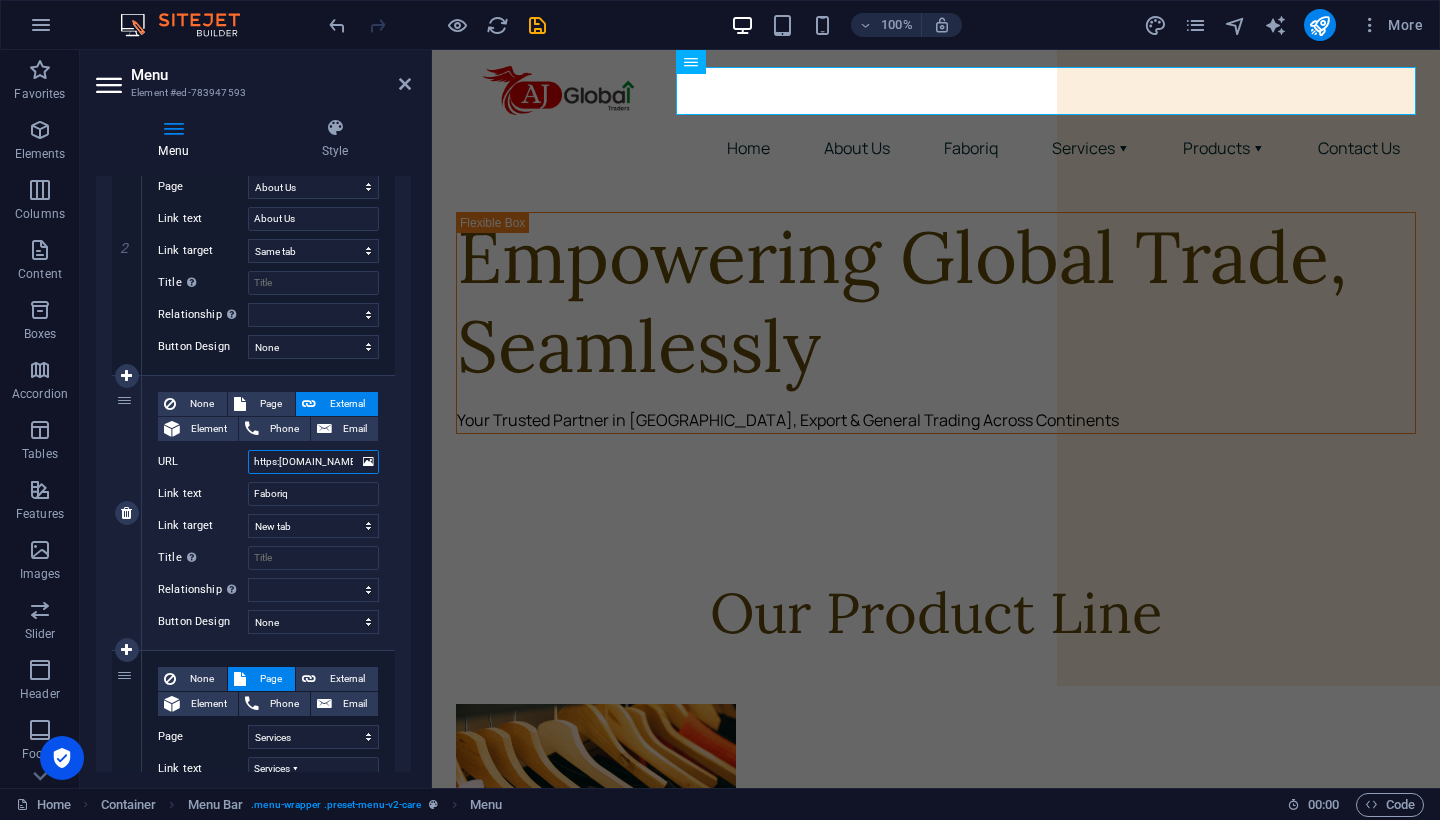 type on "https:/www.faboriq.com" 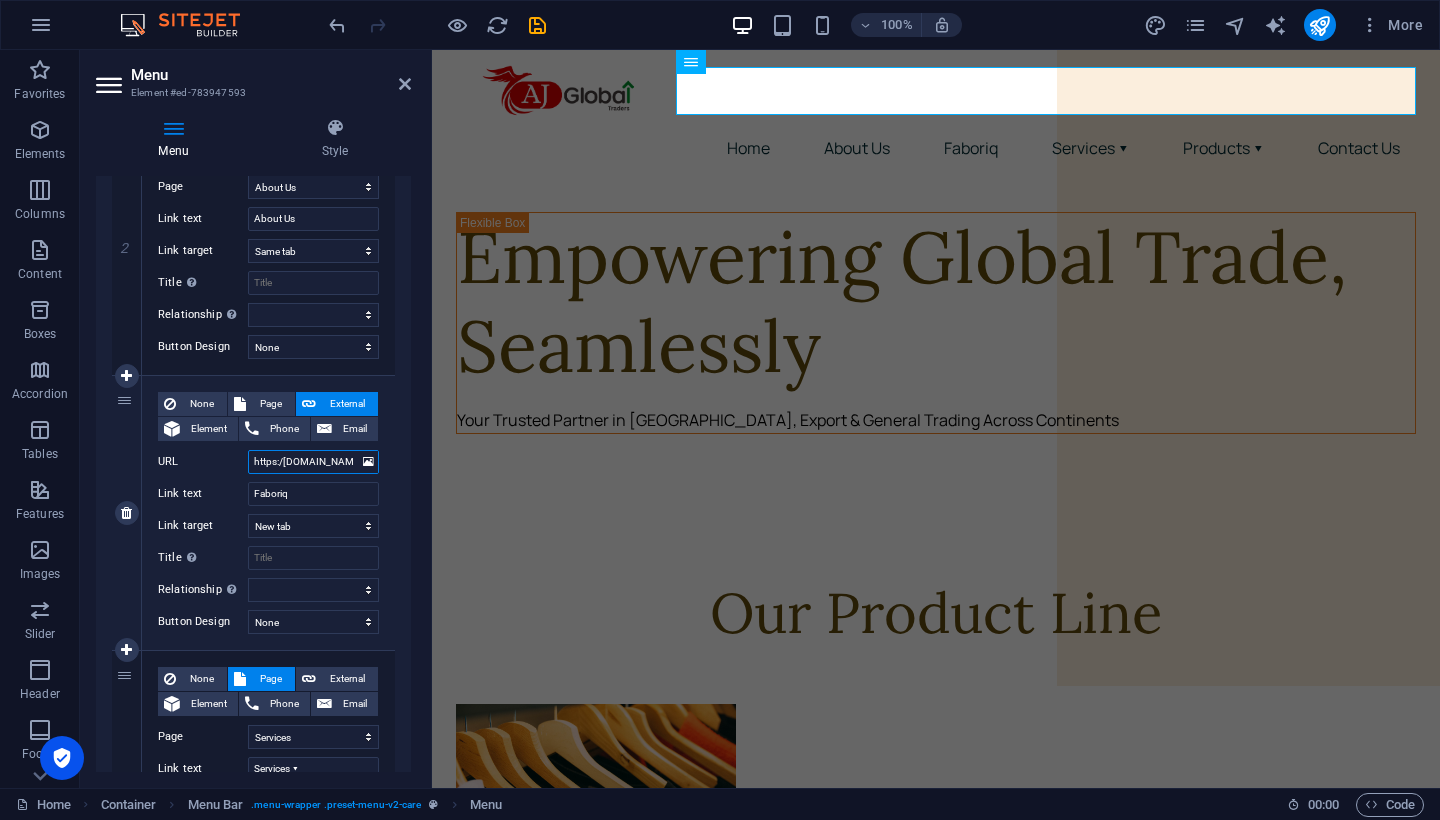select 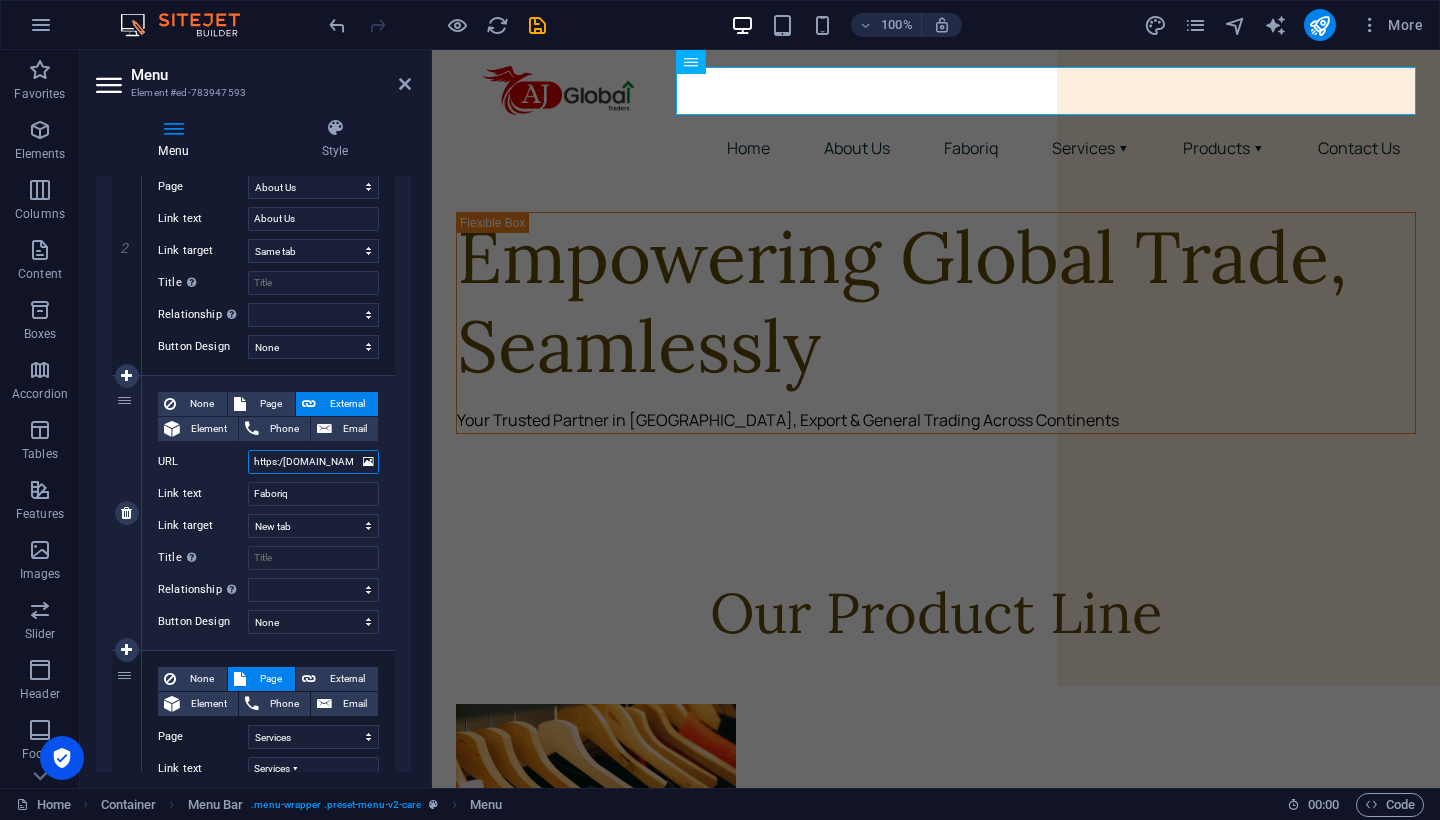 type on "https://www.faboriq.com" 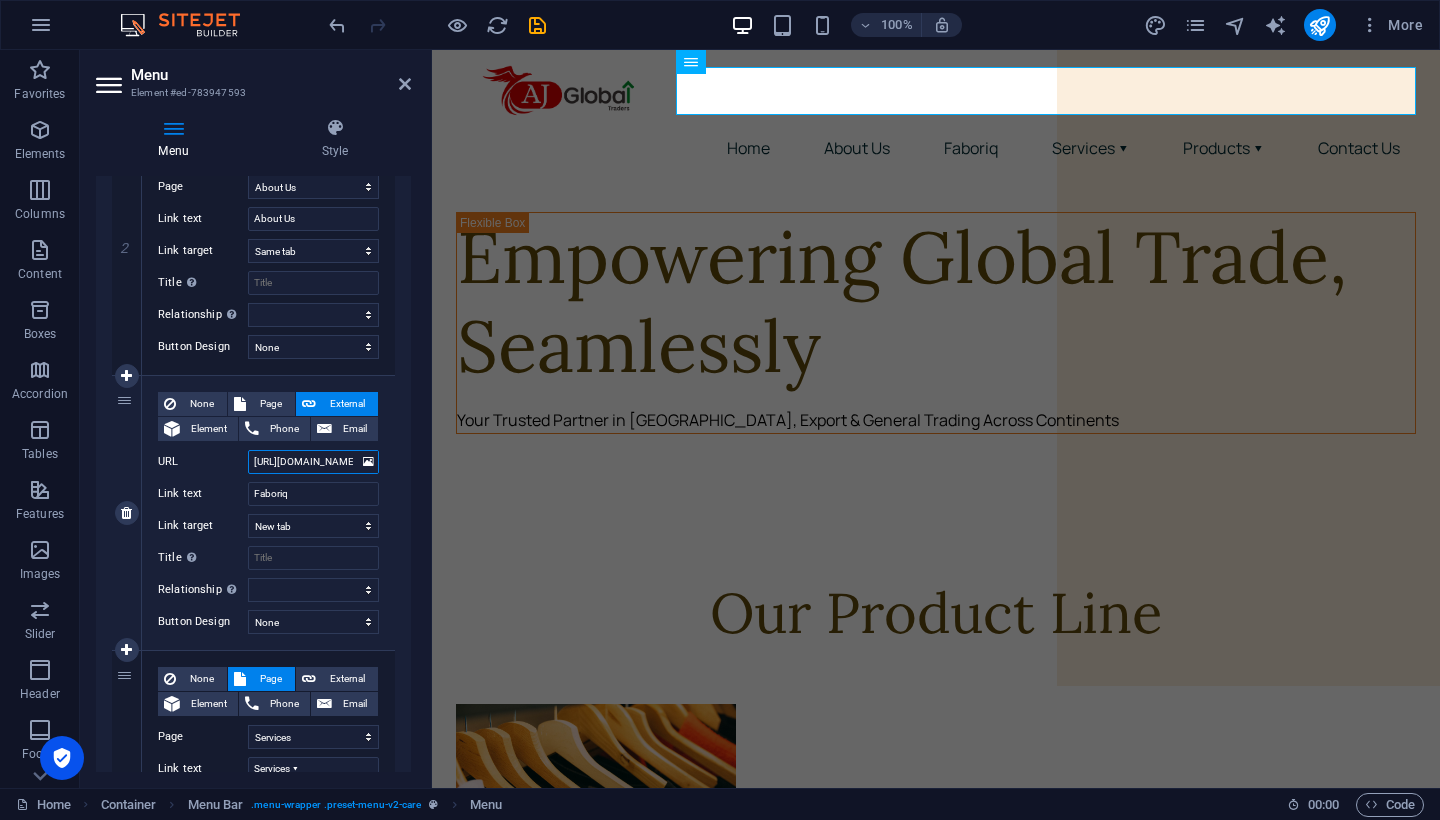 select 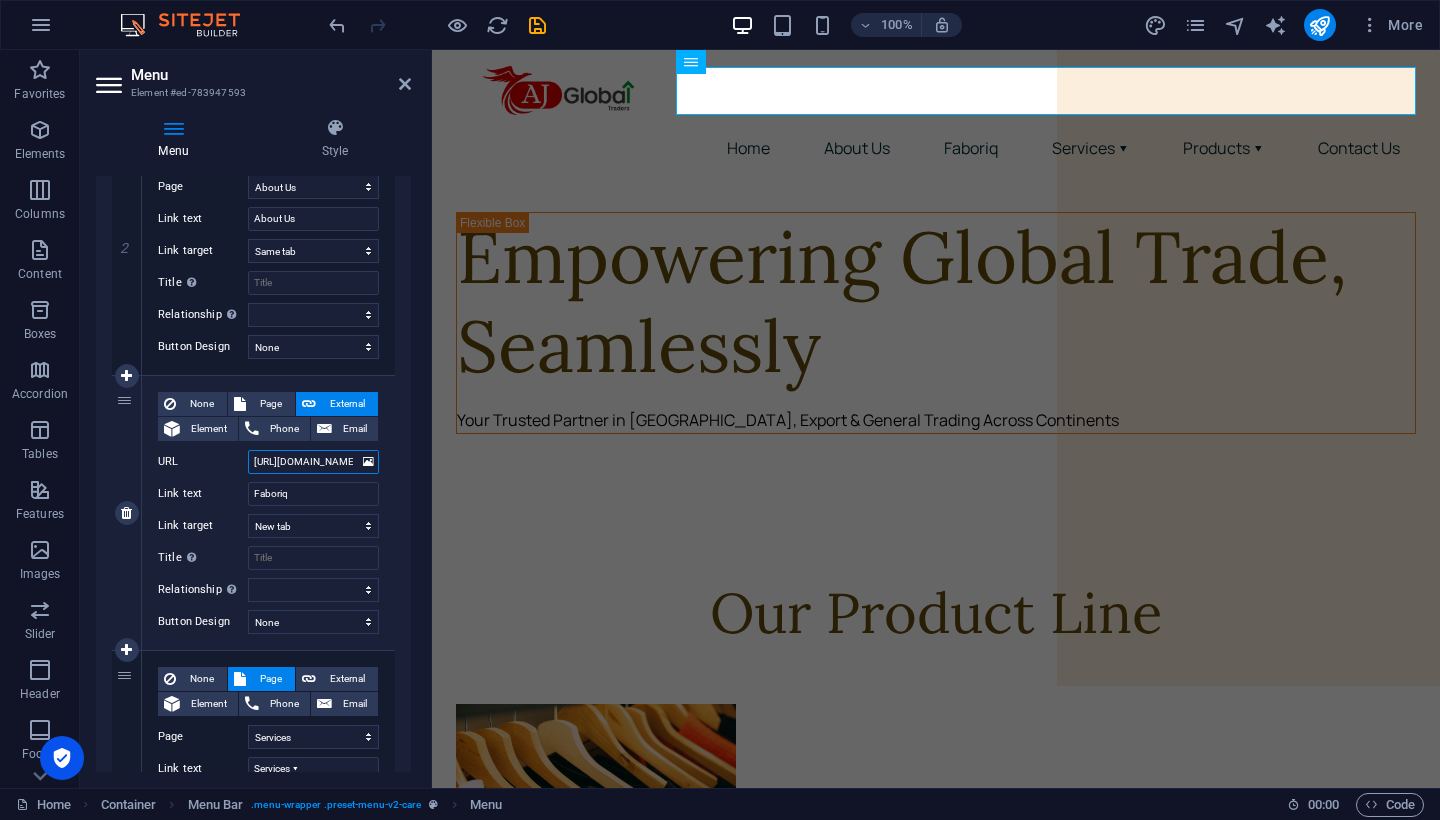 type on "https://www.faboriq.com" 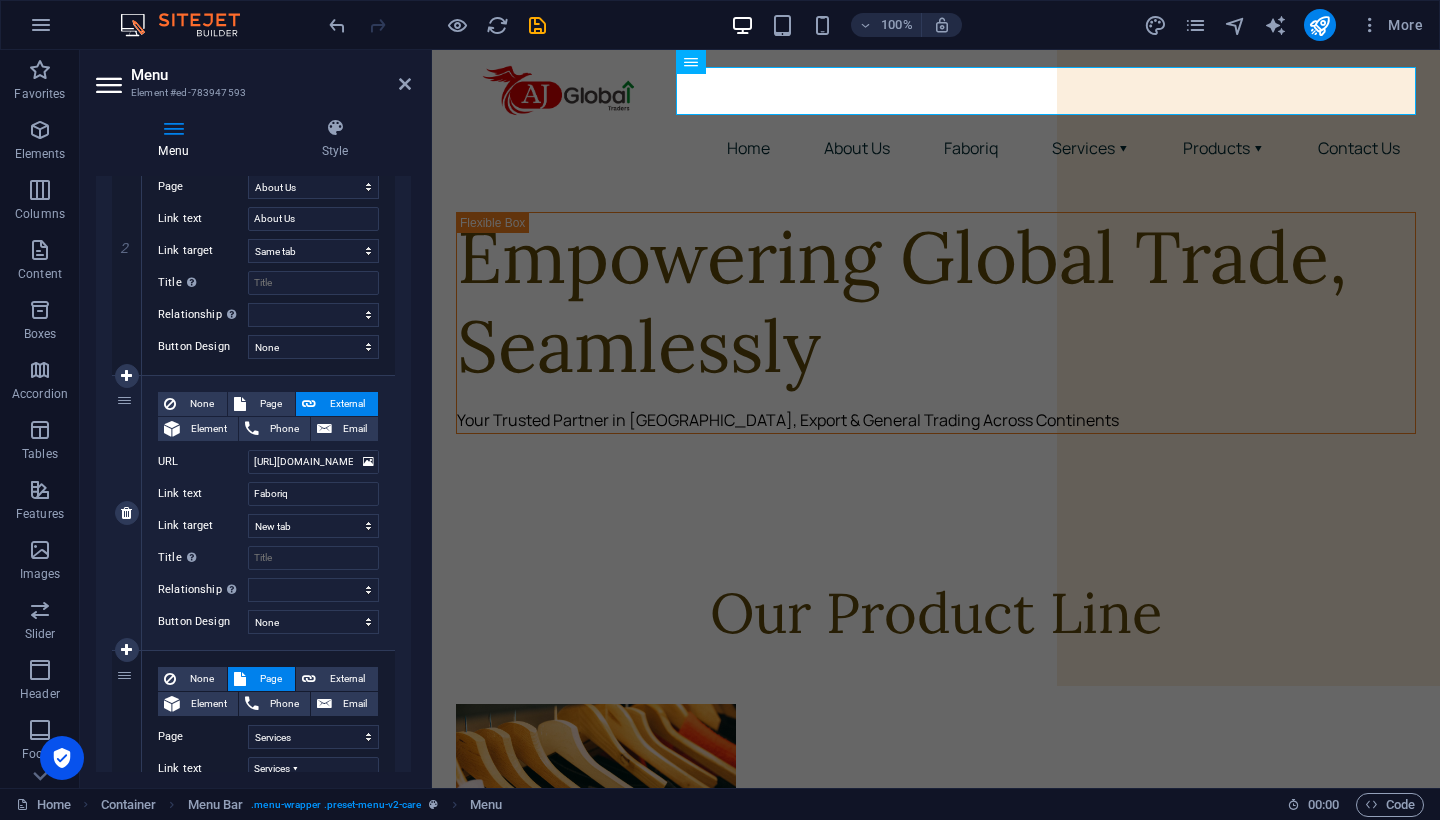 click on "None Page External Element Phone Email Page Home About Us Services -- eCommerce Services -- Digital Marketing Services -- Import &amp; Export Products -- Clothing &amp; Apparel -- Construction Material -- Fruits &amp; Vegetables Contact Terms of Use Privacy Element
URL https://www.faboriq.com Phone Email Link text Faboriq Link target New tab Same tab Overlay Title Additional link description, should not be the same as the link text. The title is most often shown as a tooltip text when the mouse moves over the element. Leave empty if uncertain. Relationship Sets the  relationship of this link to the link target . For example, the value "nofollow" instructs search engines not to follow the link. Can be left empty. alternate author bookmark external help license next nofollow noreferrer noopener prev search tag" at bounding box center (268, 497) 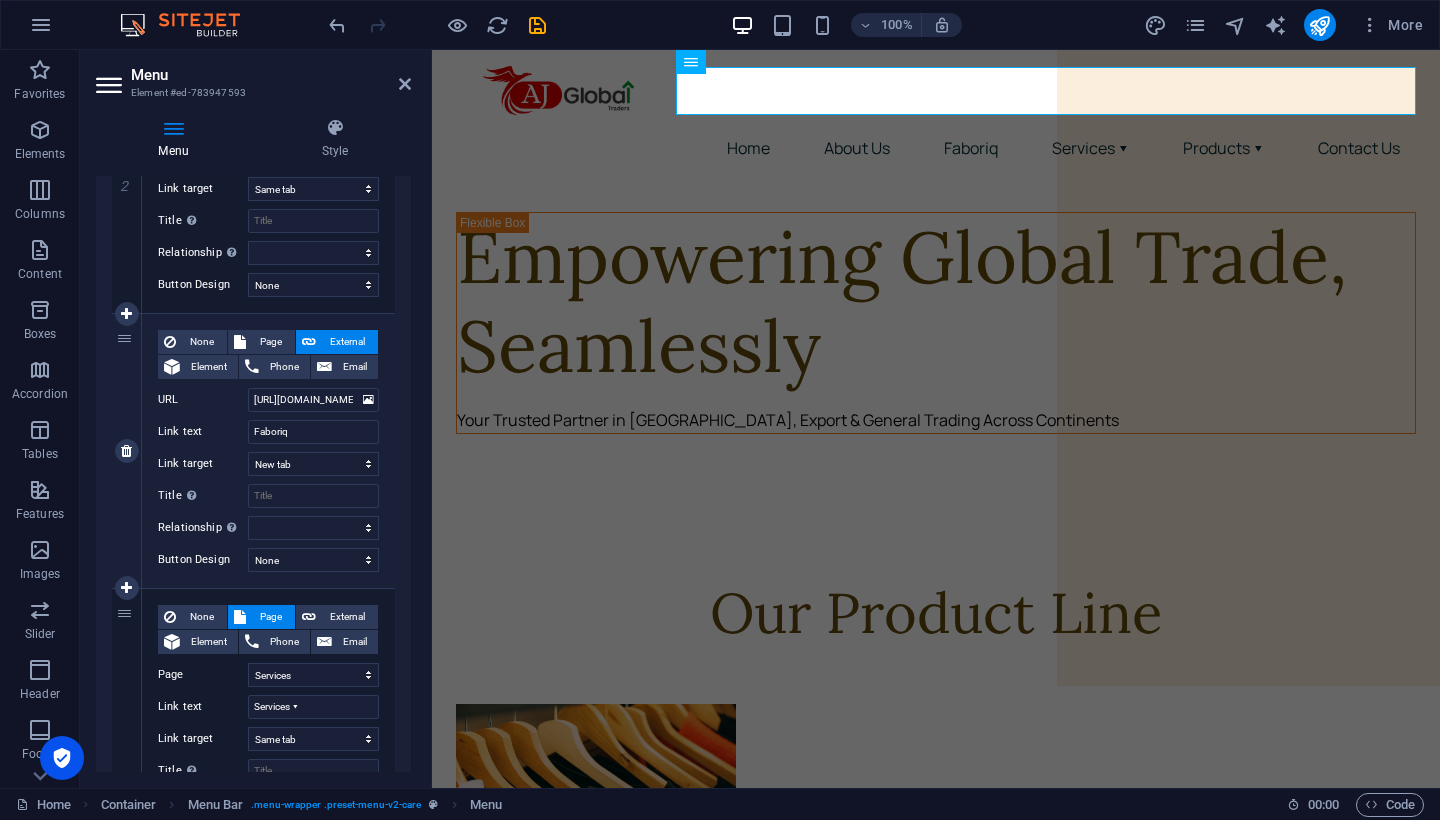 scroll, scrollTop: 603, scrollLeft: 0, axis: vertical 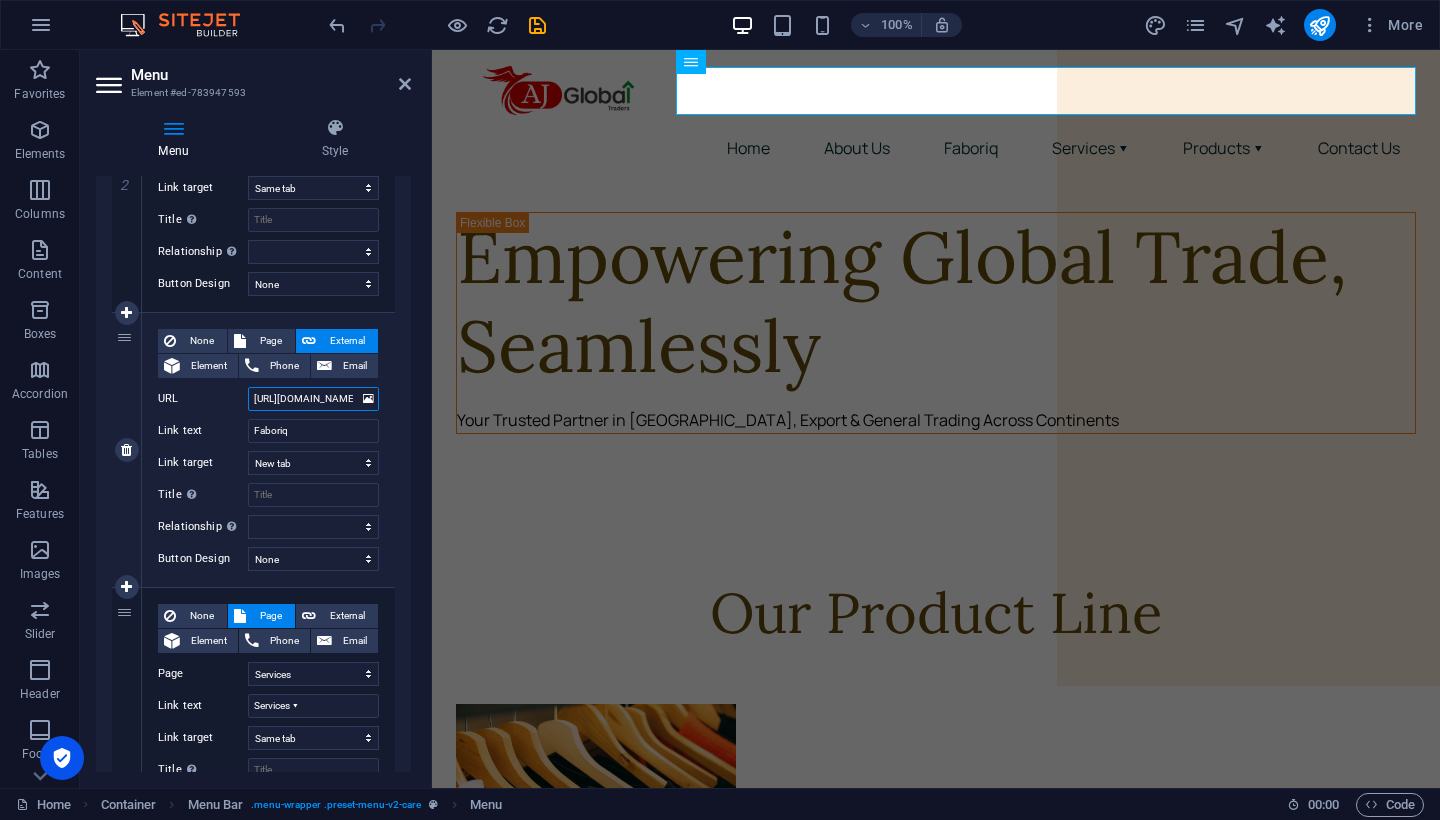 click on "https://www.faboriq.com" at bounding box center (313, 399) 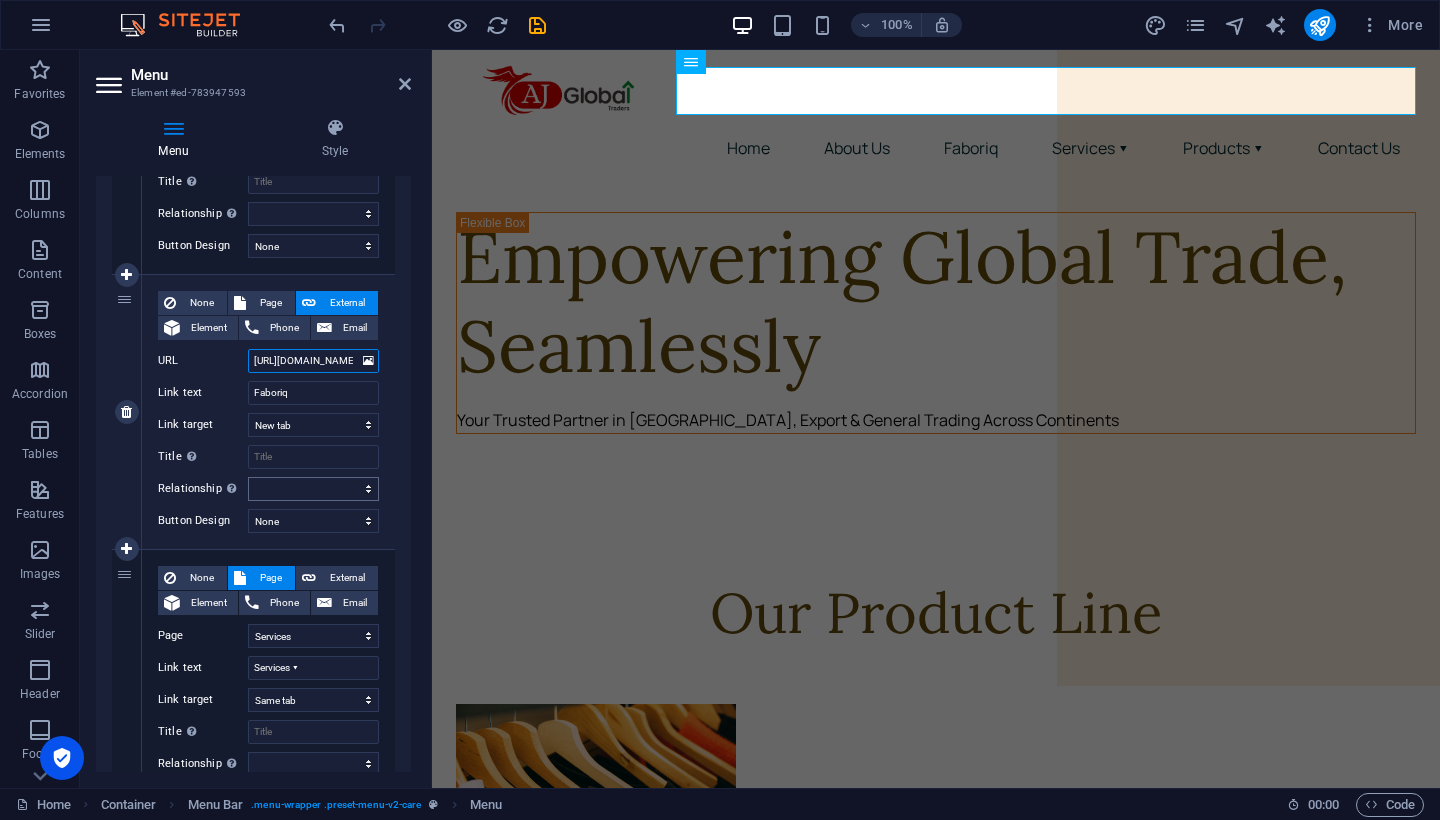 scroll, scrollTop: 646, scrollLeft: 0, axis: vertical 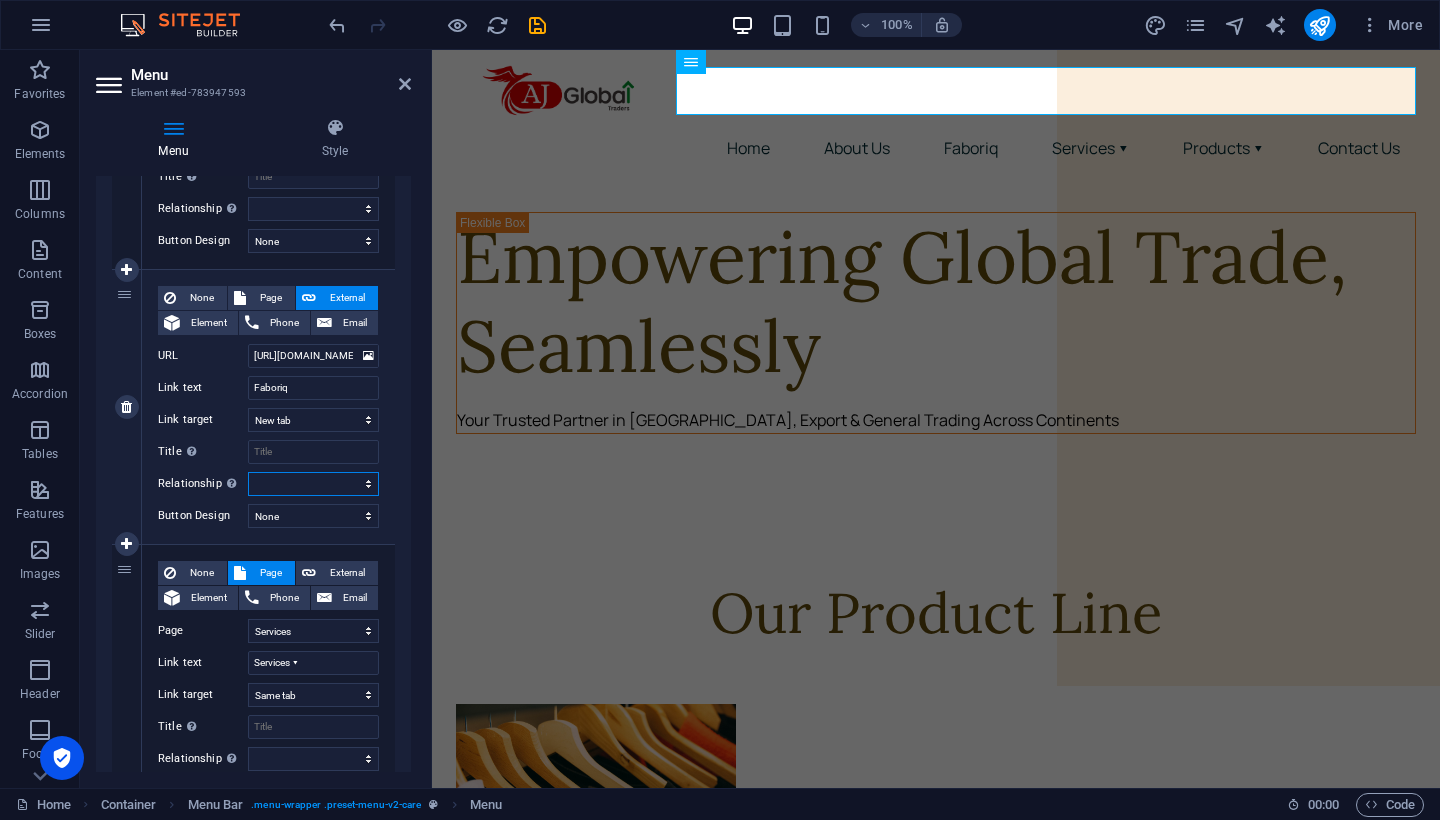 select on "external" 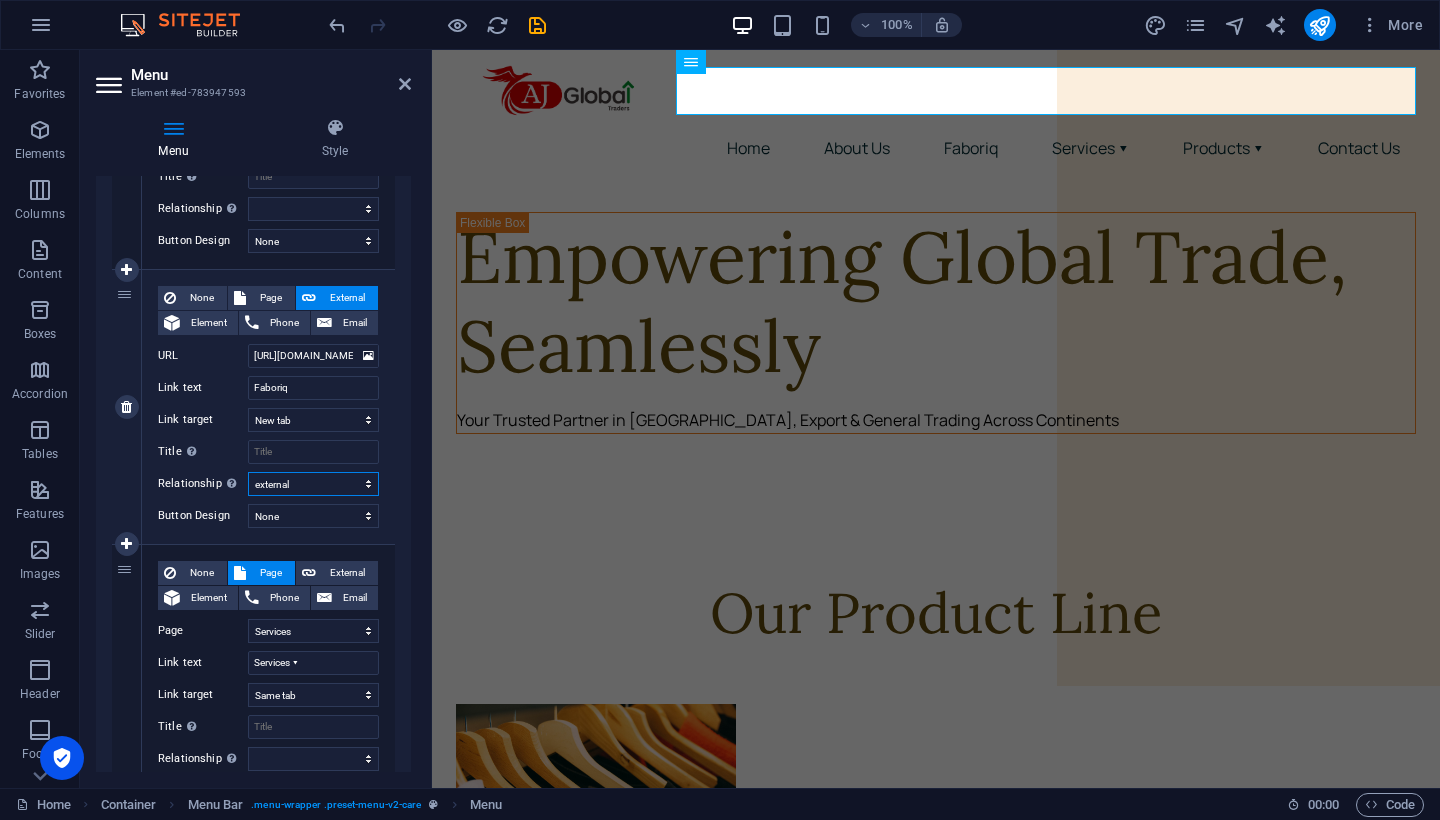 select 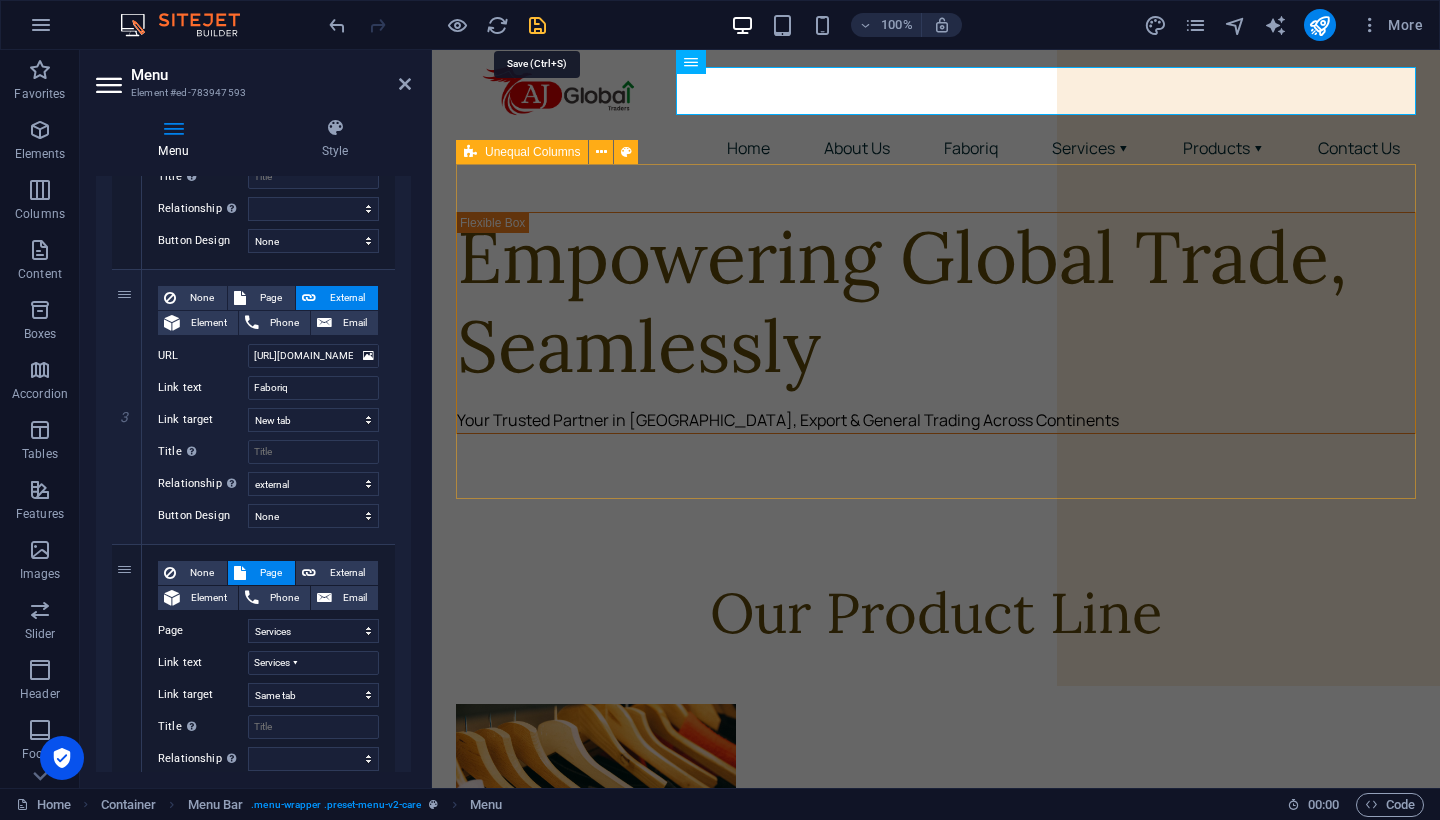 click at bounding box center (537, 25) 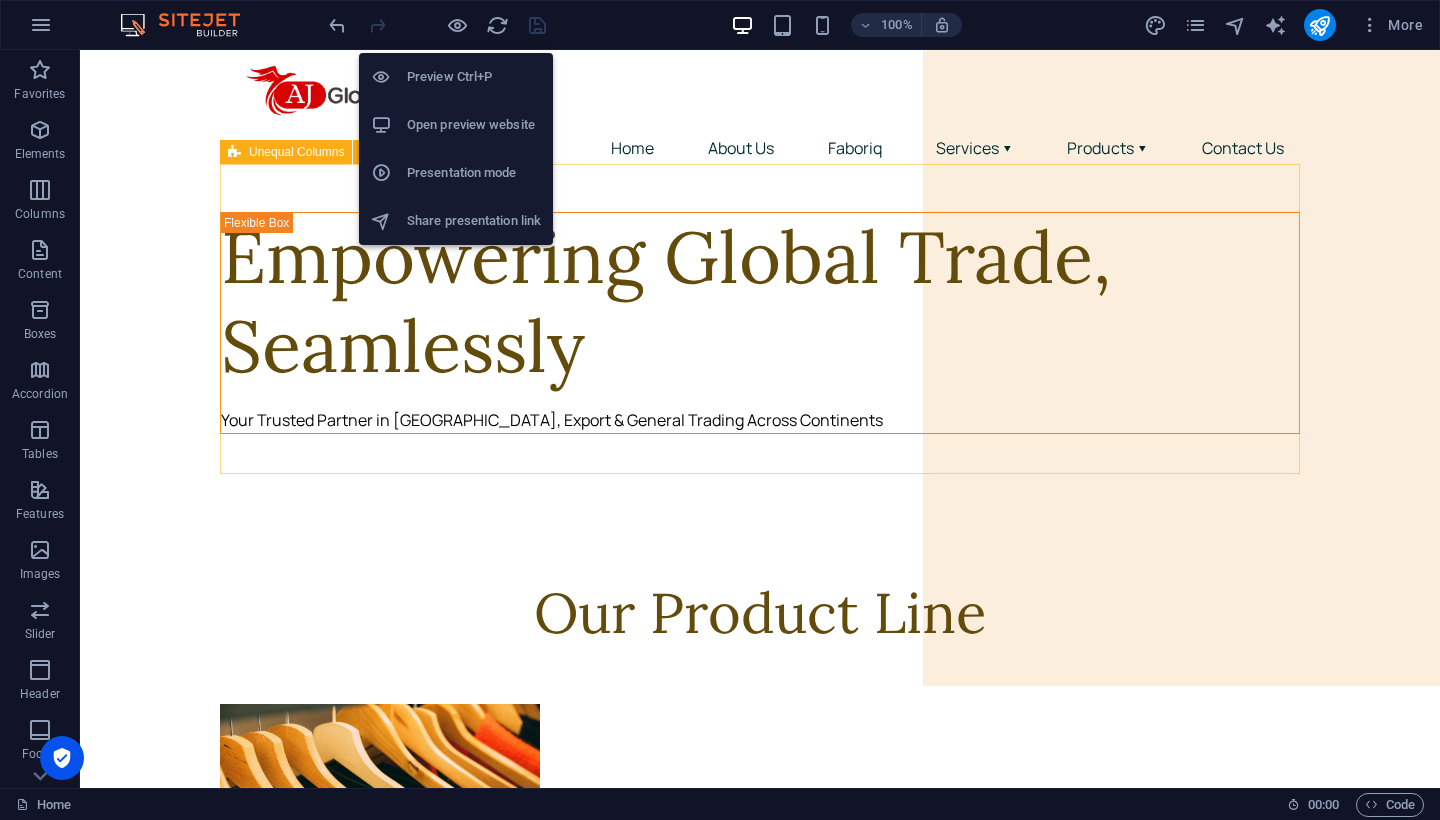 click on "Open preview website" at bounding box center [474, 125] 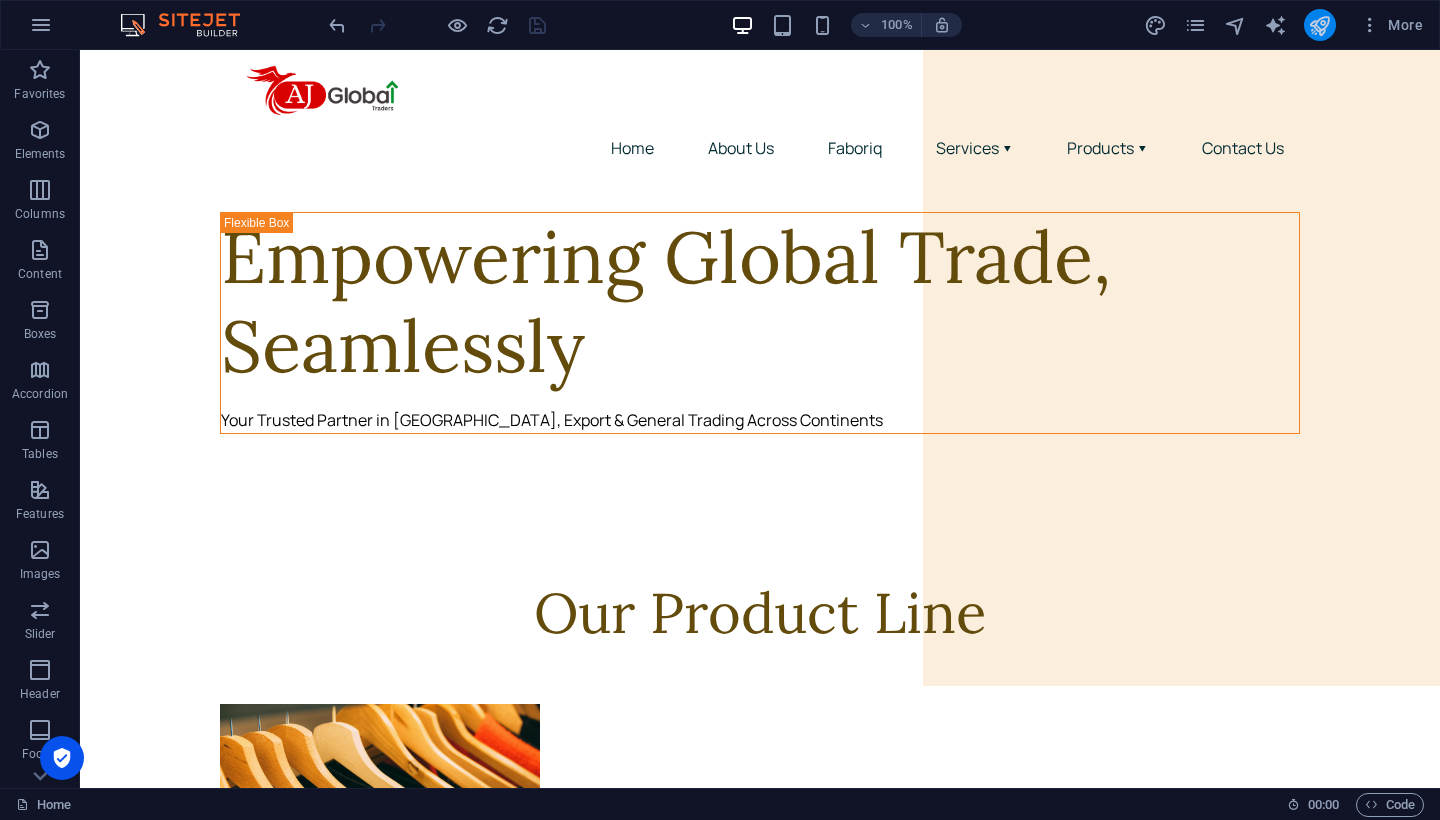 click at bounding box center [1320, 25] 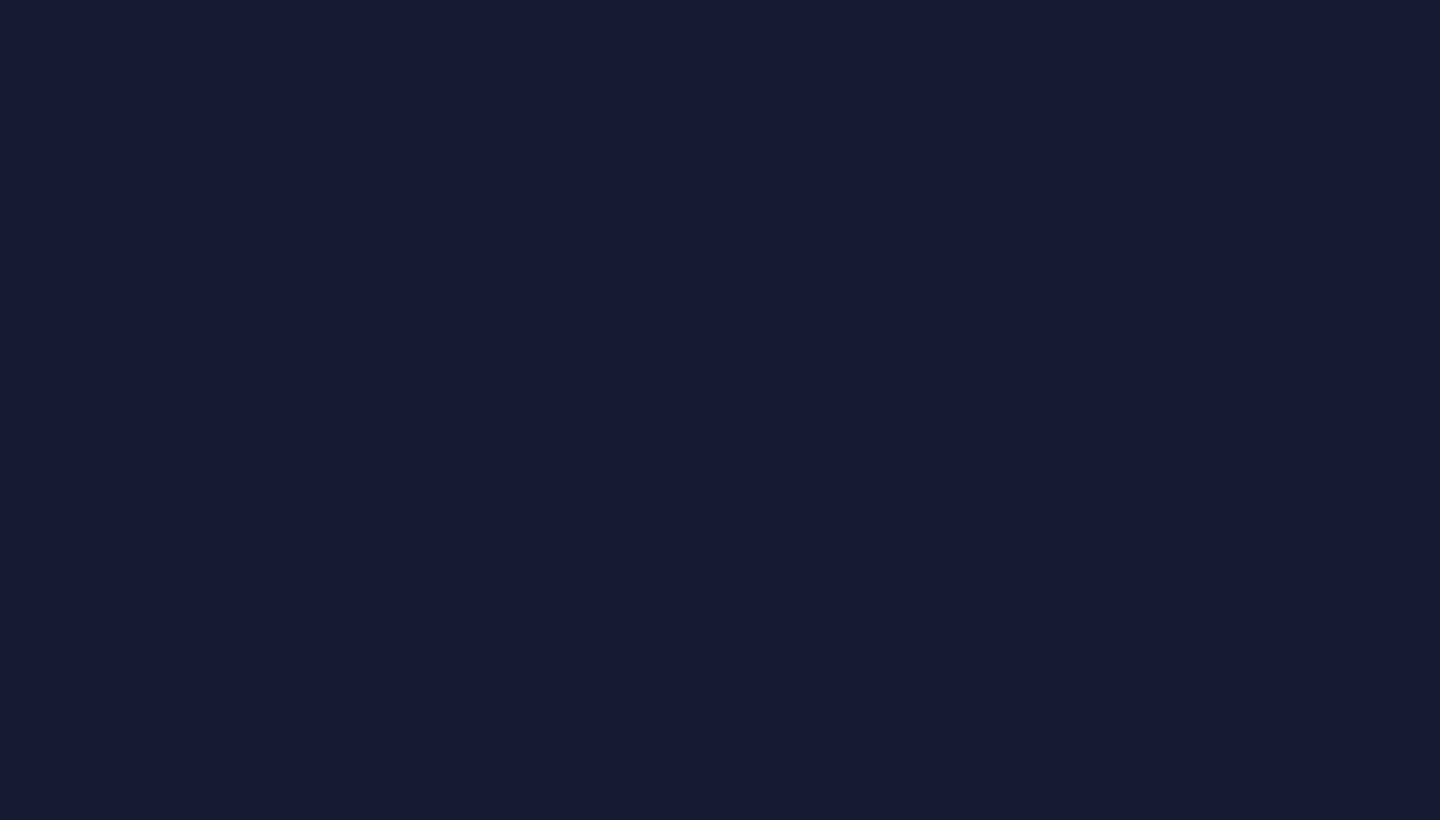 scroll, scrollTop: 0, scrollLeft: 0, axis: both 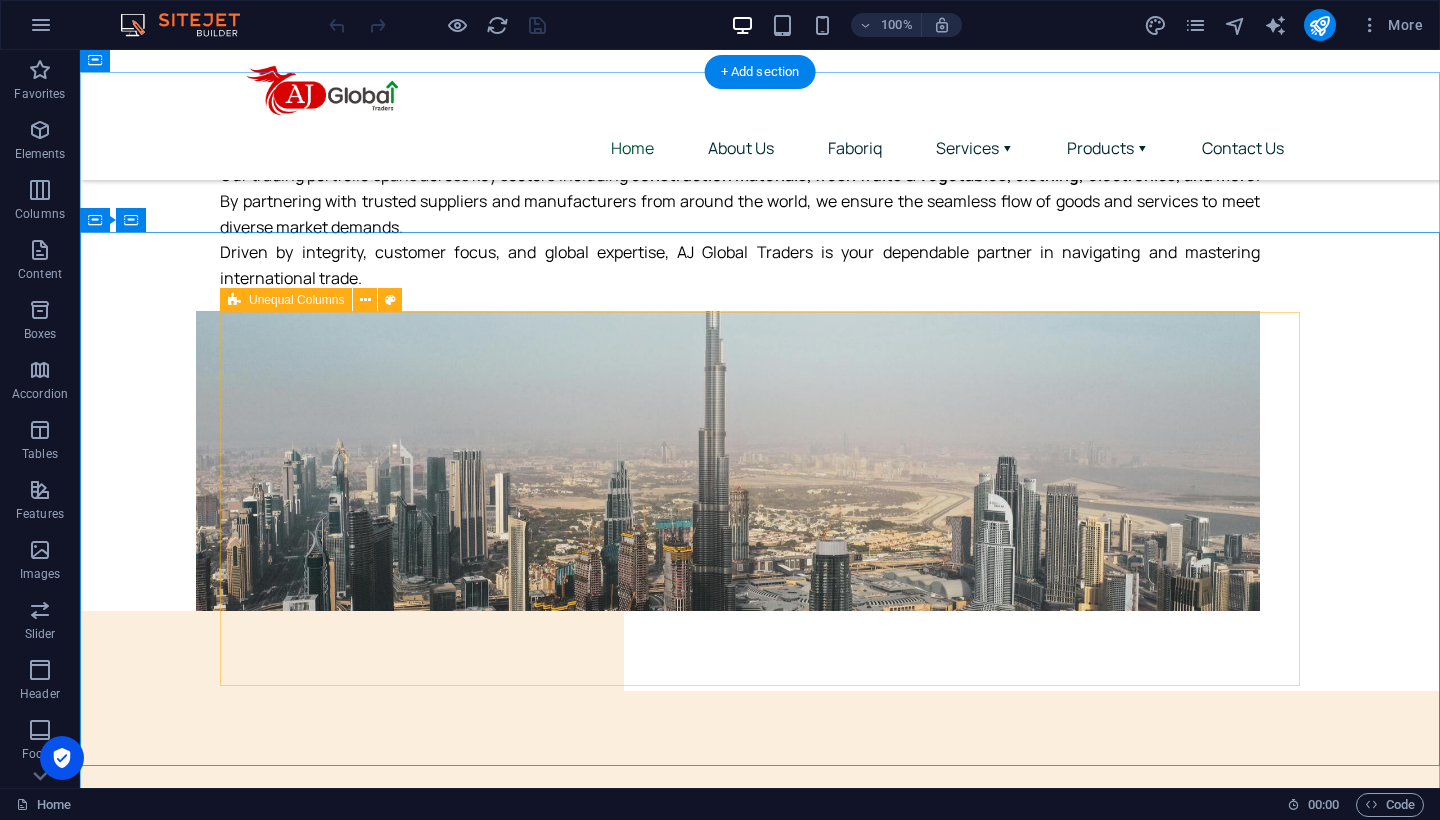 click on "Need Assistance or More Information? We're here to help you every step of the way. Whether you have questions about our services or need tailored solutions —  feel free to call us, drop an email, or fill out our quick inquiry form.   I have read and understand the privacy policy. Unreadable? Regenerate Submit" at bounding box center (760, 2765) 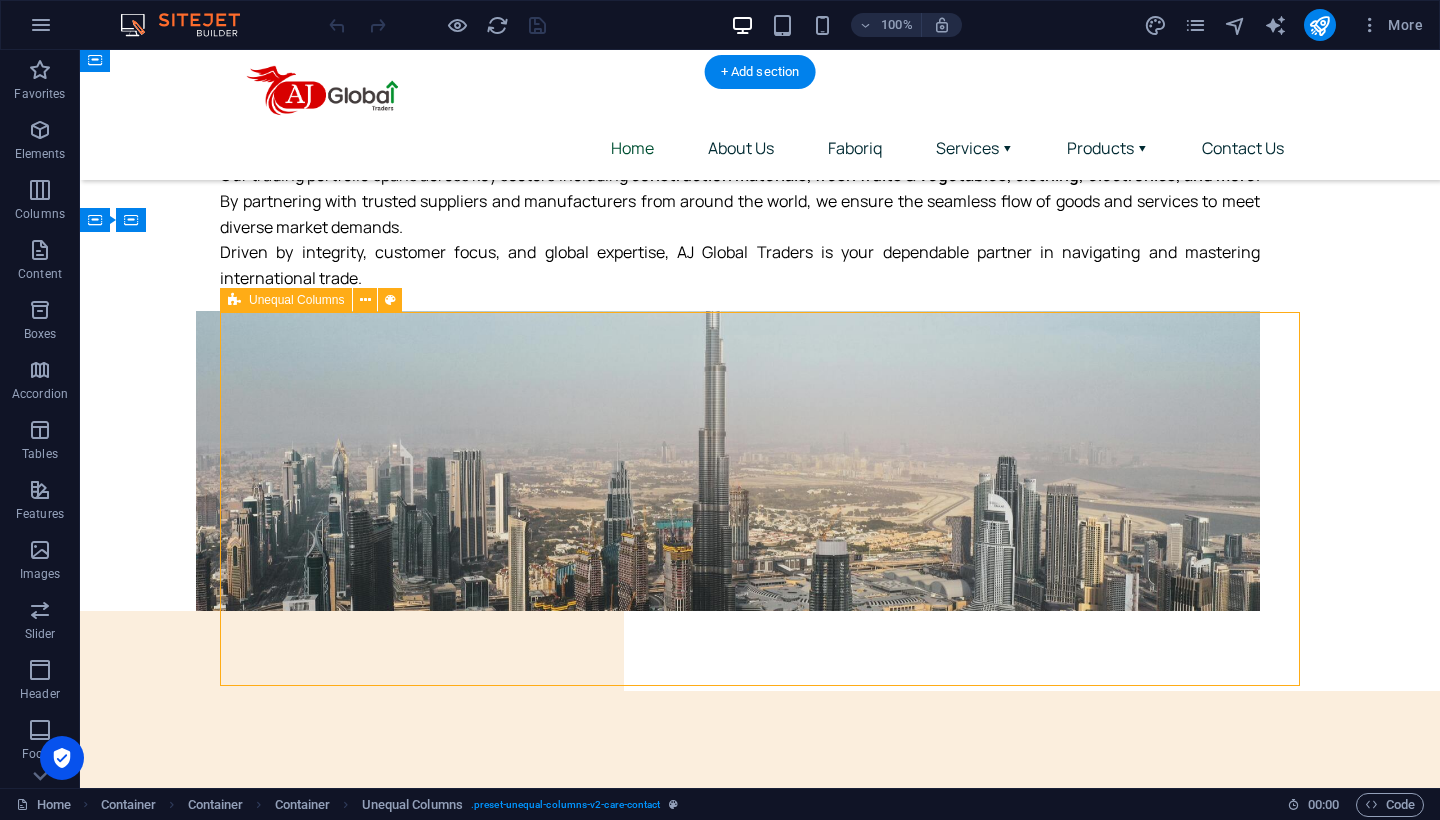 click on "Need Assistance or More Information? We're here to help you every step of the way. Whether you have questions about our services or need tailored solutions —  feel free to call us, drop an email, or fill out our quick inquiry form.   I have read and understand the privacy policy. Unreadable? Regenerate Submit" at bounding box center [760, 2765] 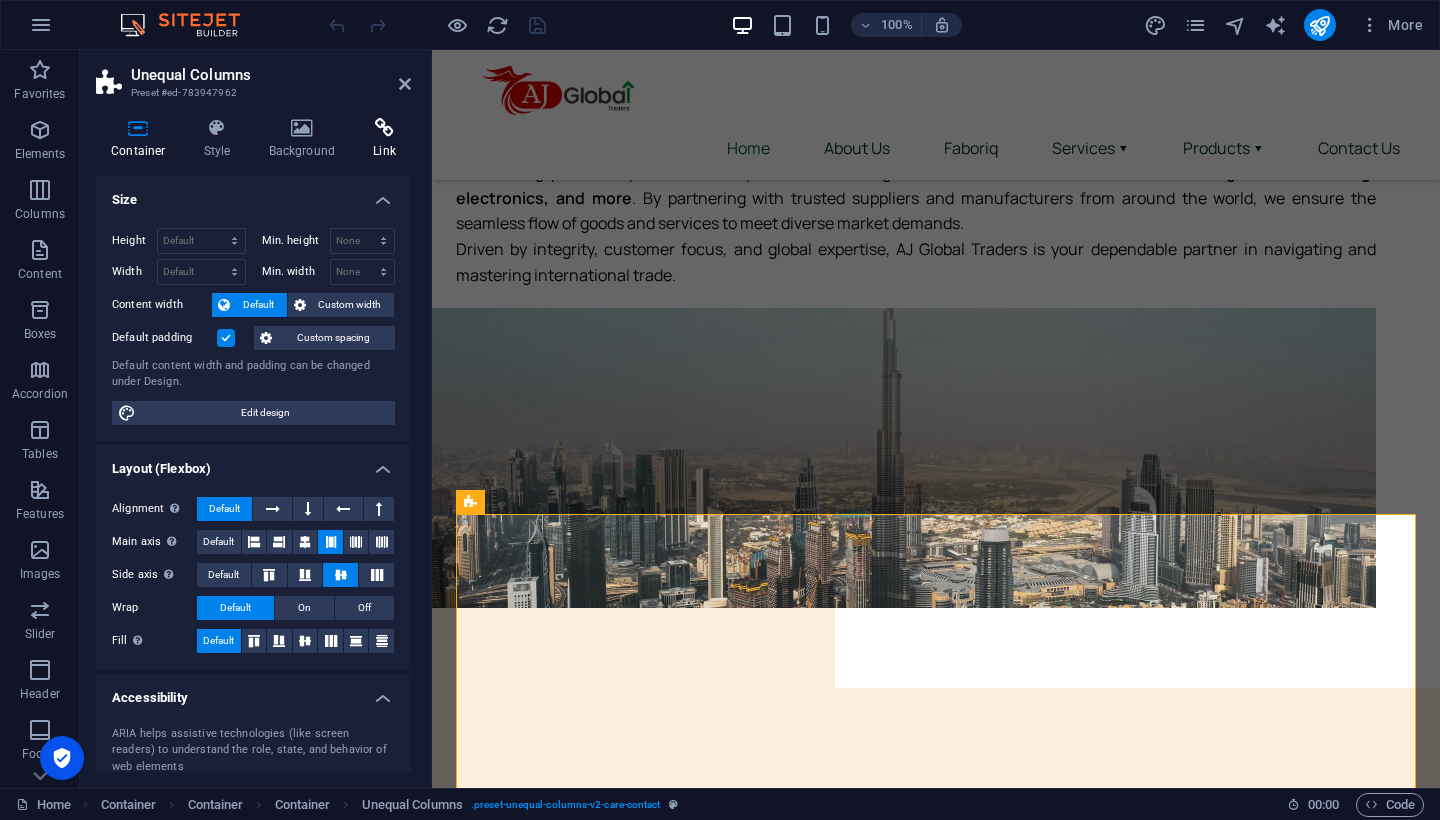 click on "Link" at bounding box center (384, 139) 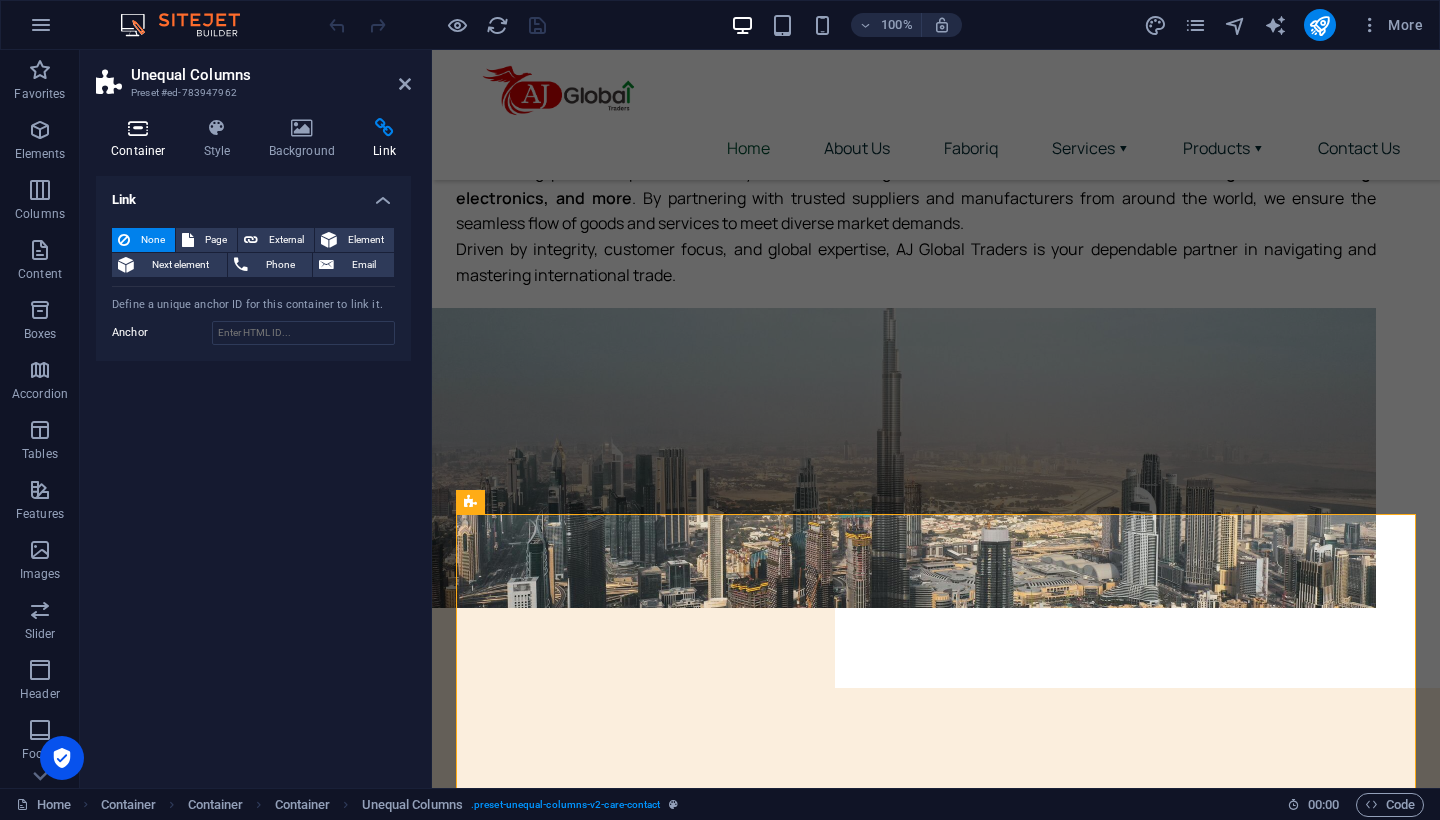 click on "Container" at bounding box center (142, 139) 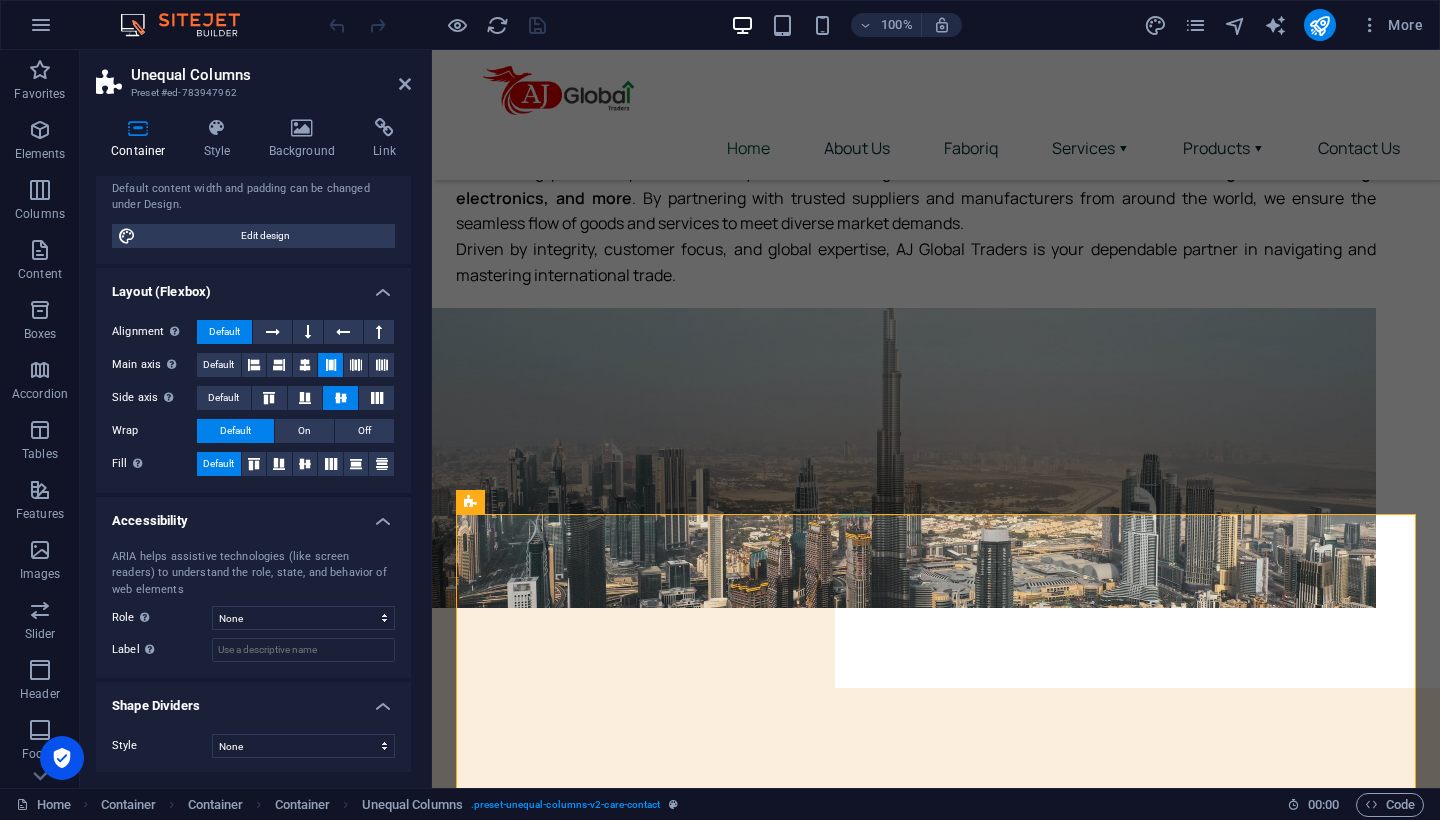 scroll, scrollTop: 176, scrollLeft: 0, axis: vertical 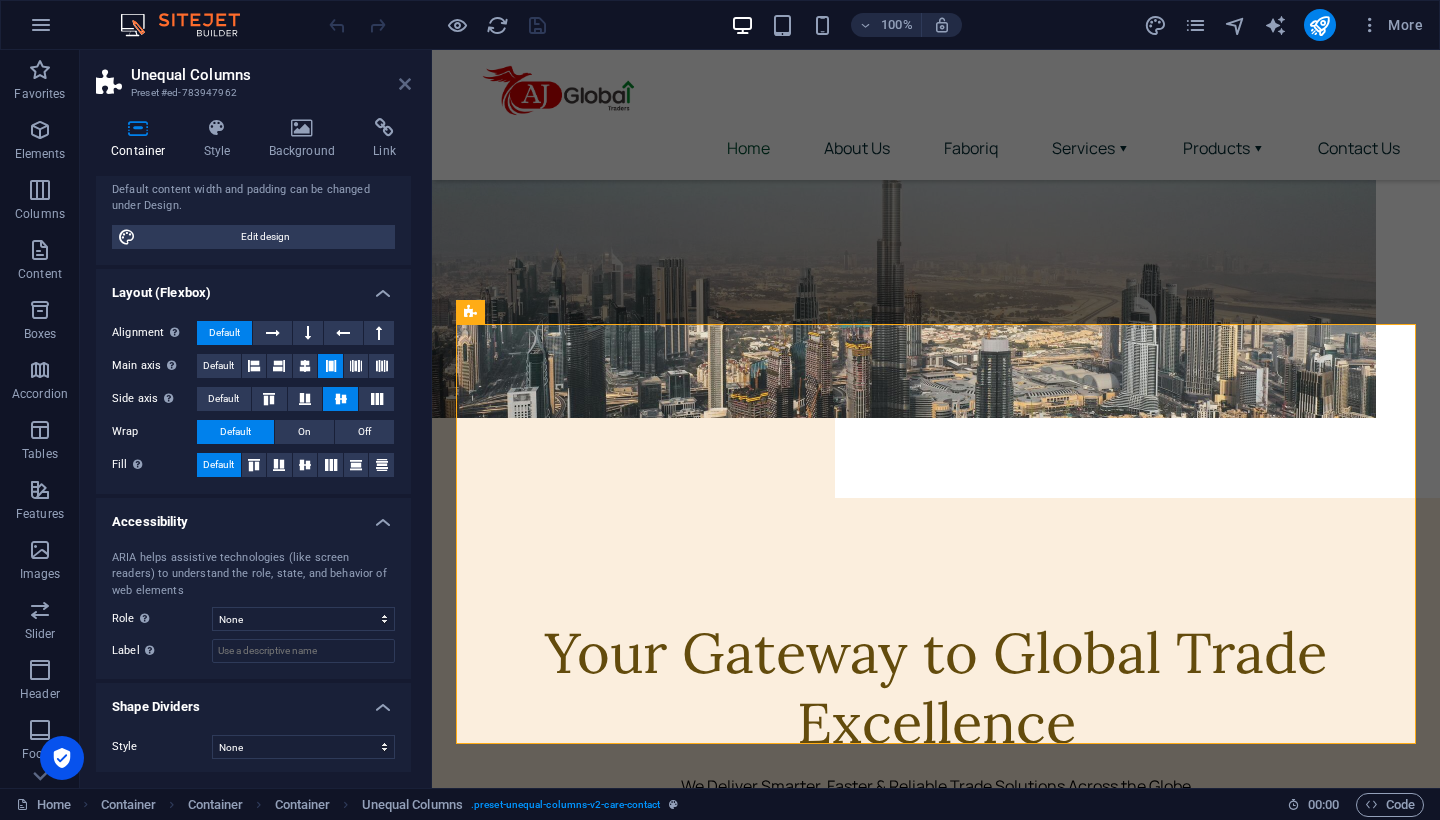 click at bounding box center [405, 84] 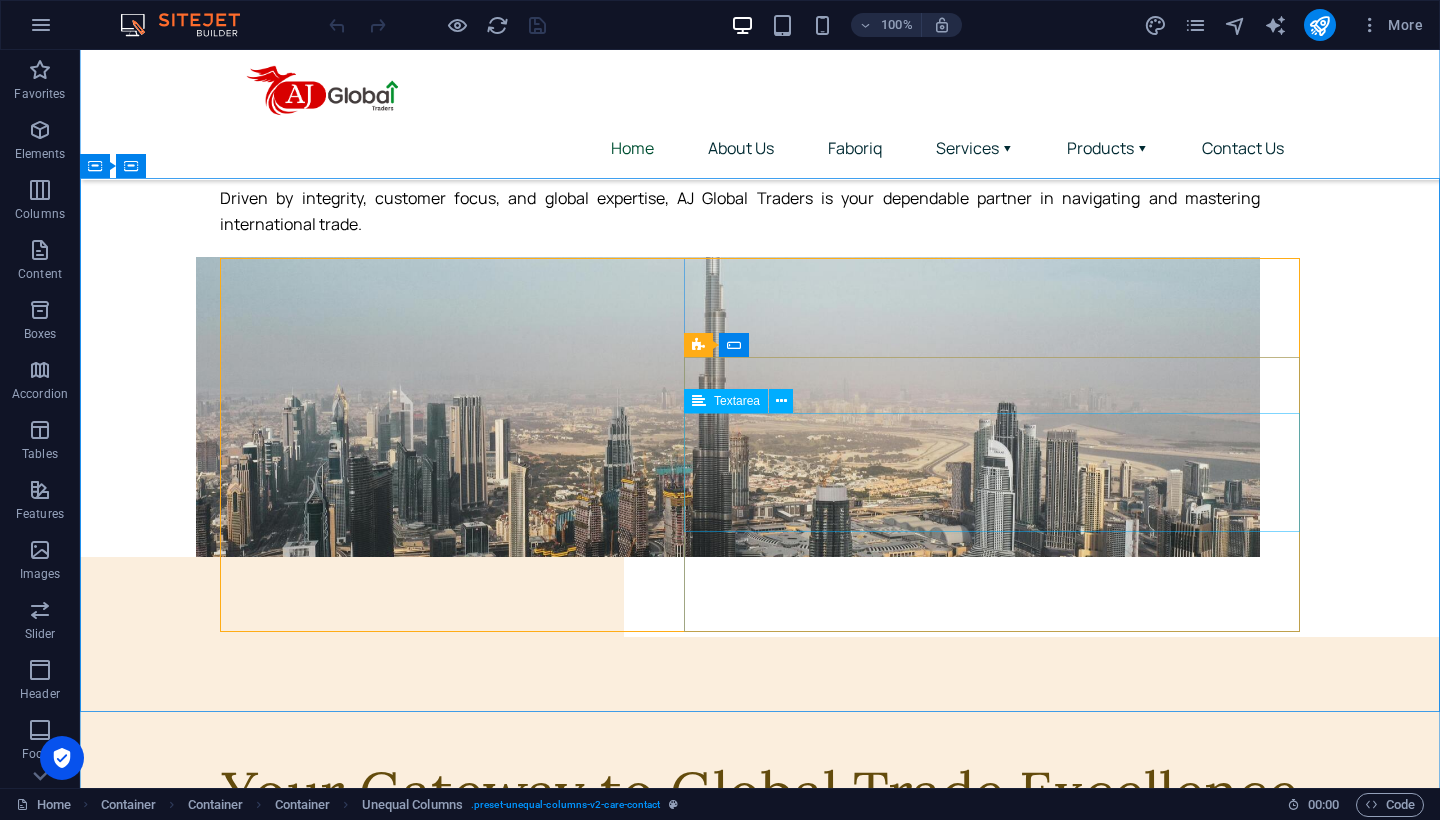 scroll, scrollTop: 5193, scrollLeft: 0, axis: vertical 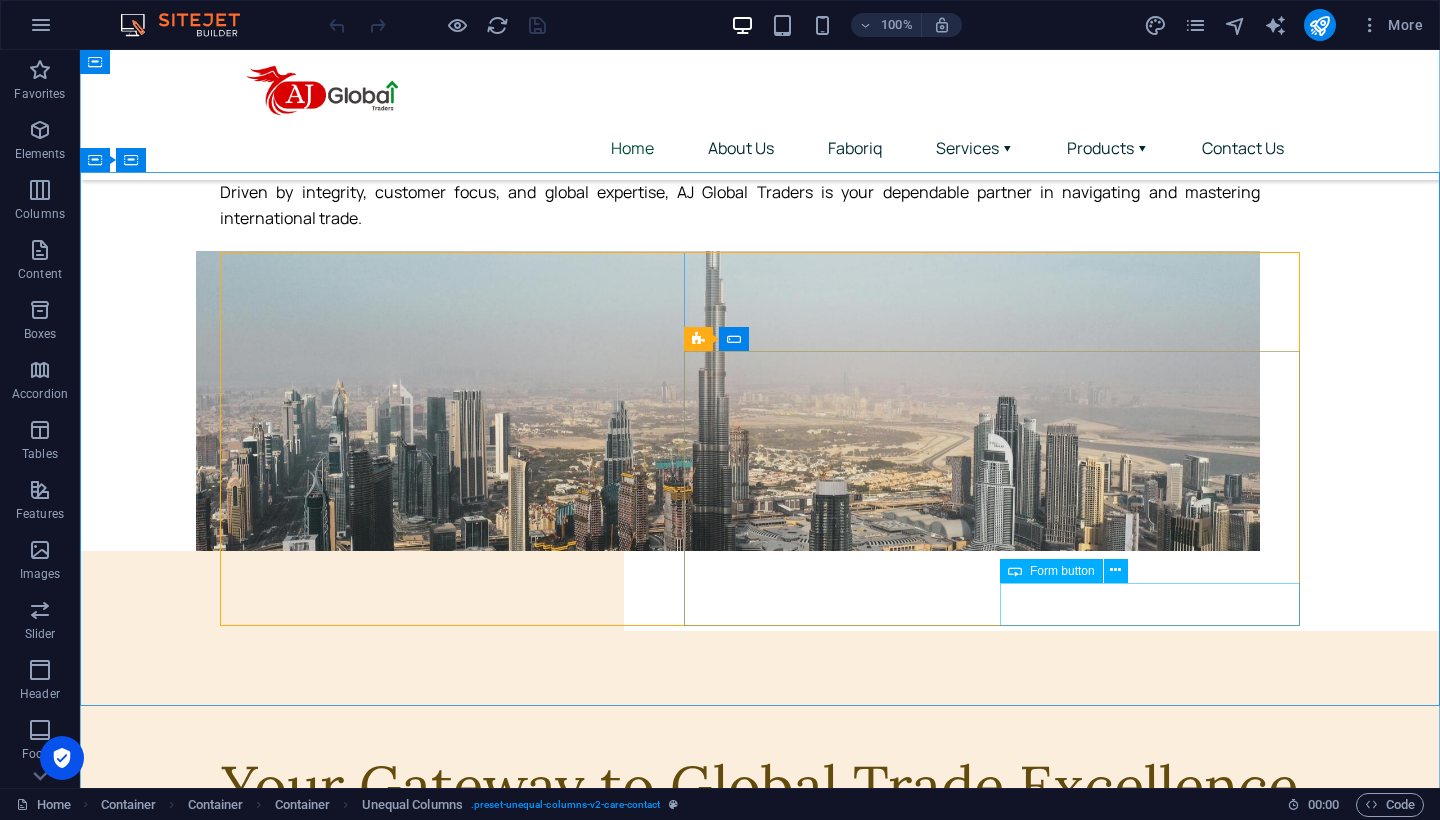 click on "Submit" at bounding box center (1034, 3057) 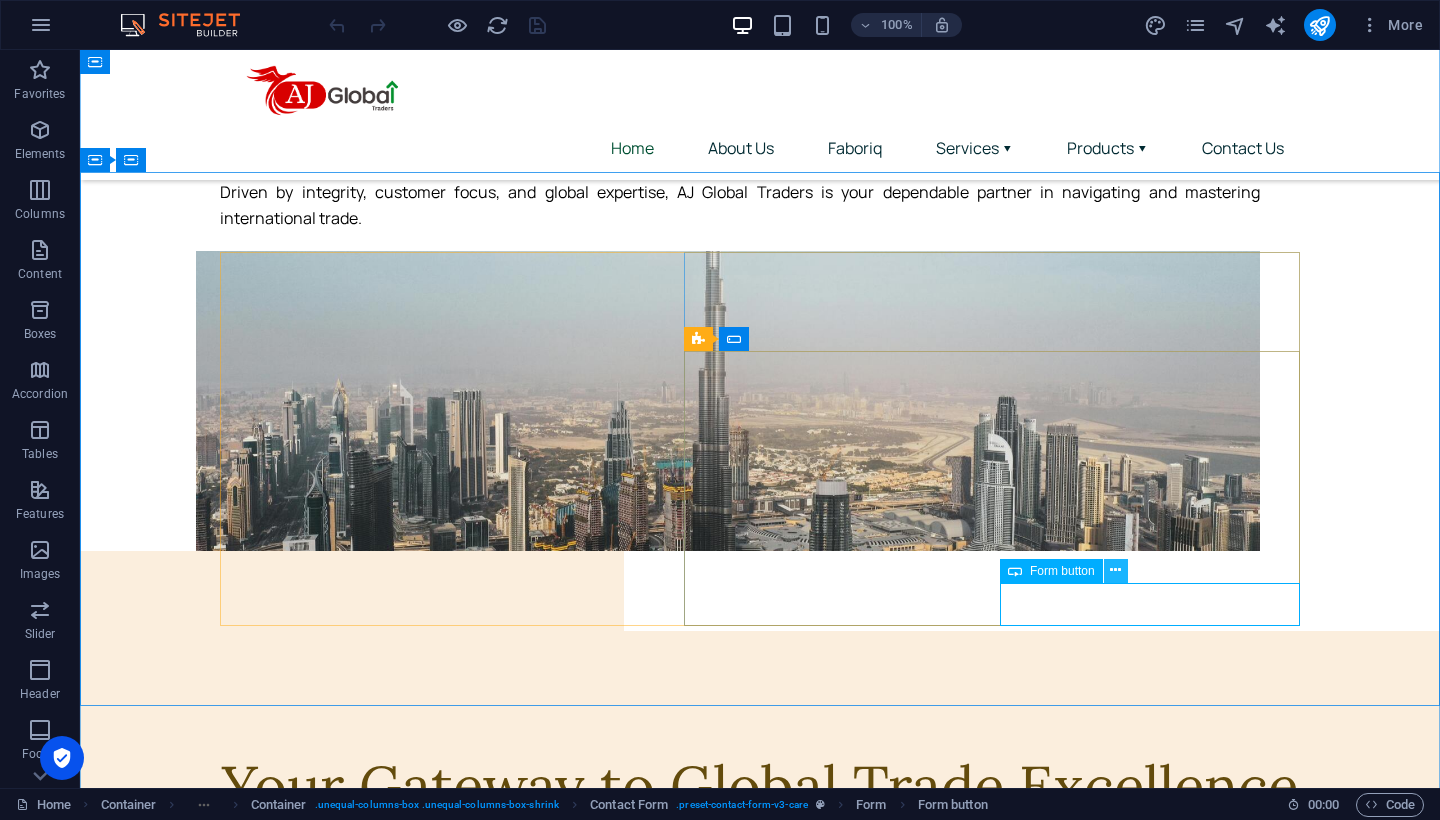 click at bounding box center (1115, 570) 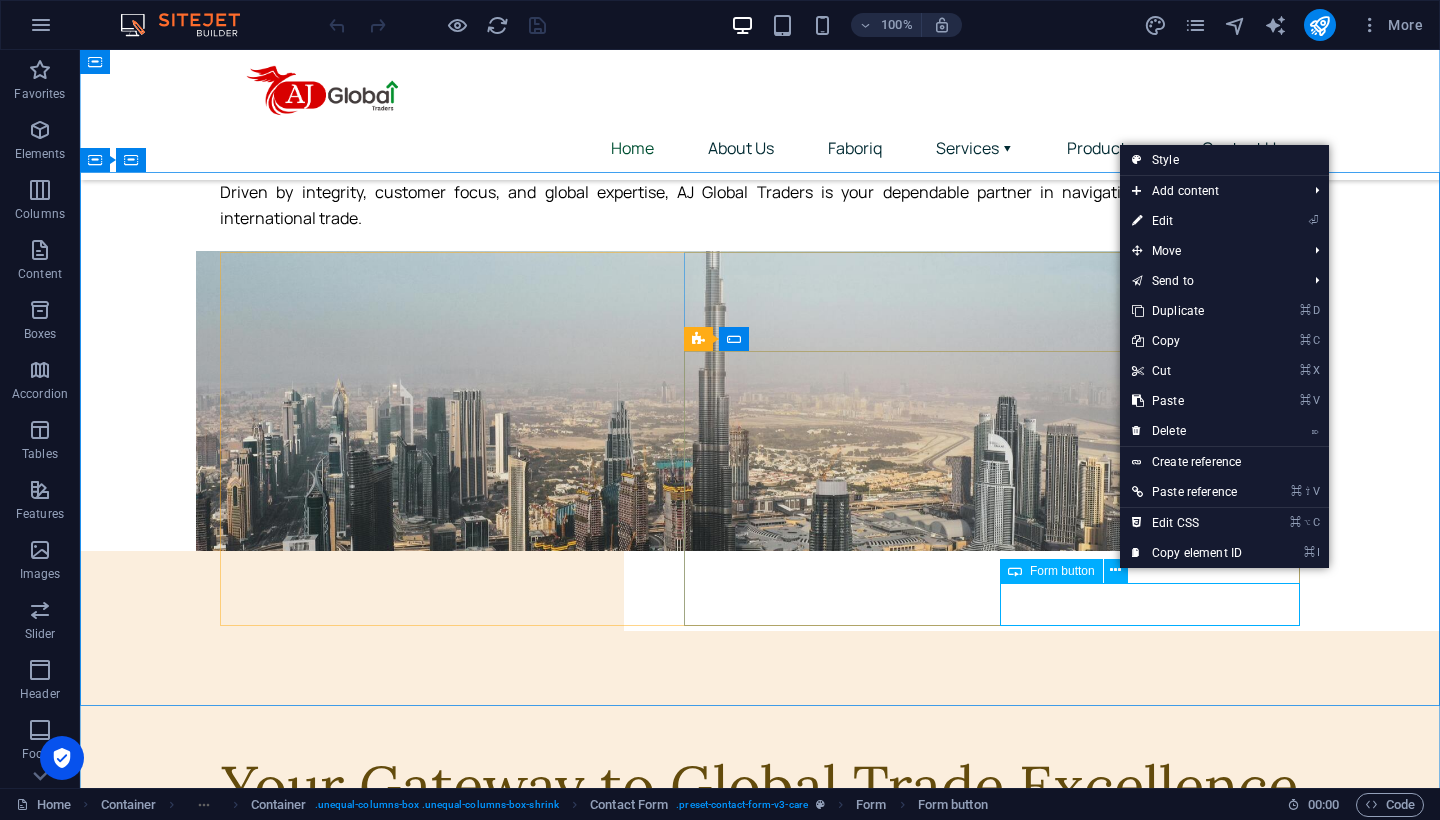 click on "Form button" at bounding box center [1062, 571] 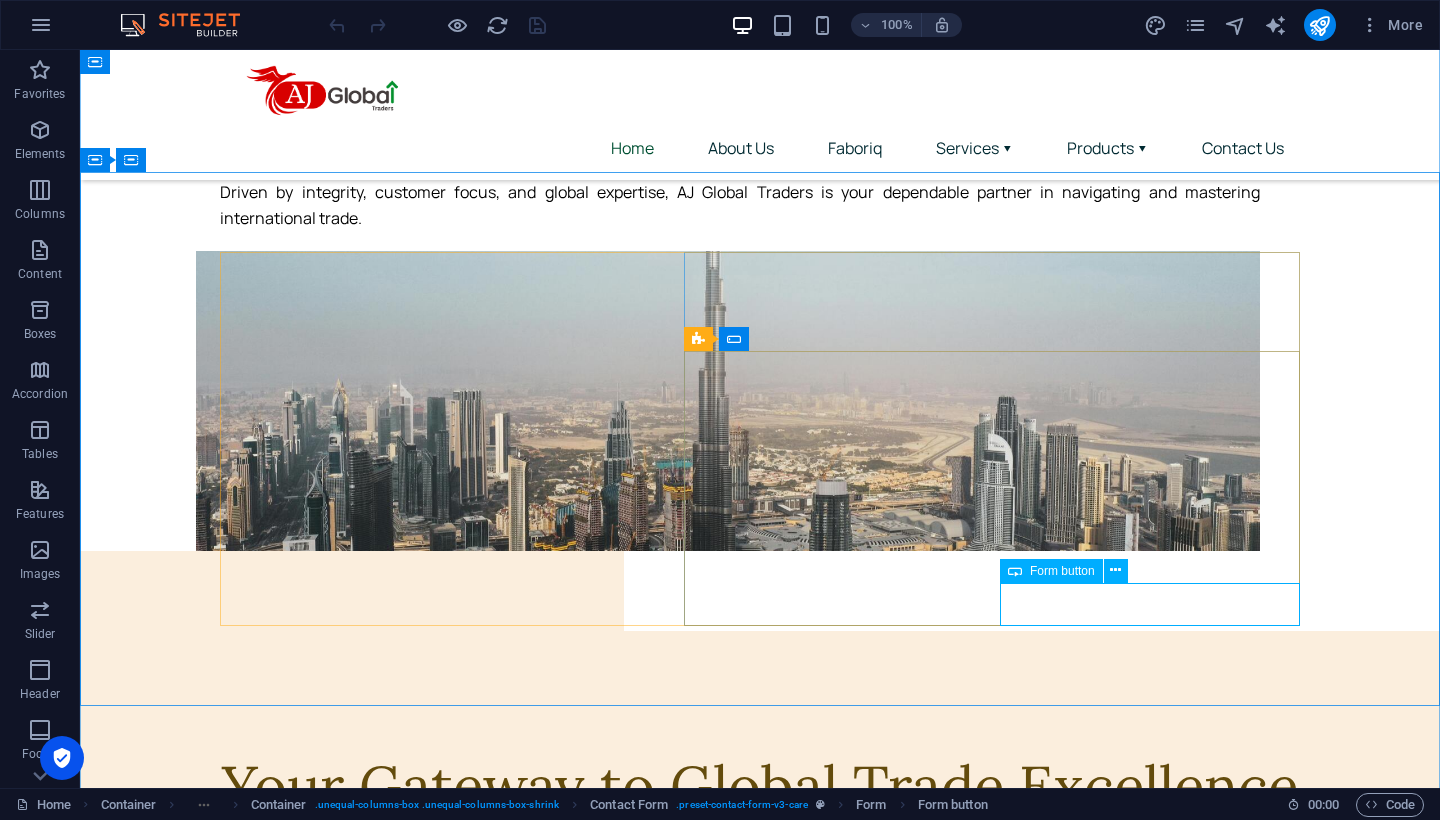 click on "Form button" at bounding box center (1062, 571) 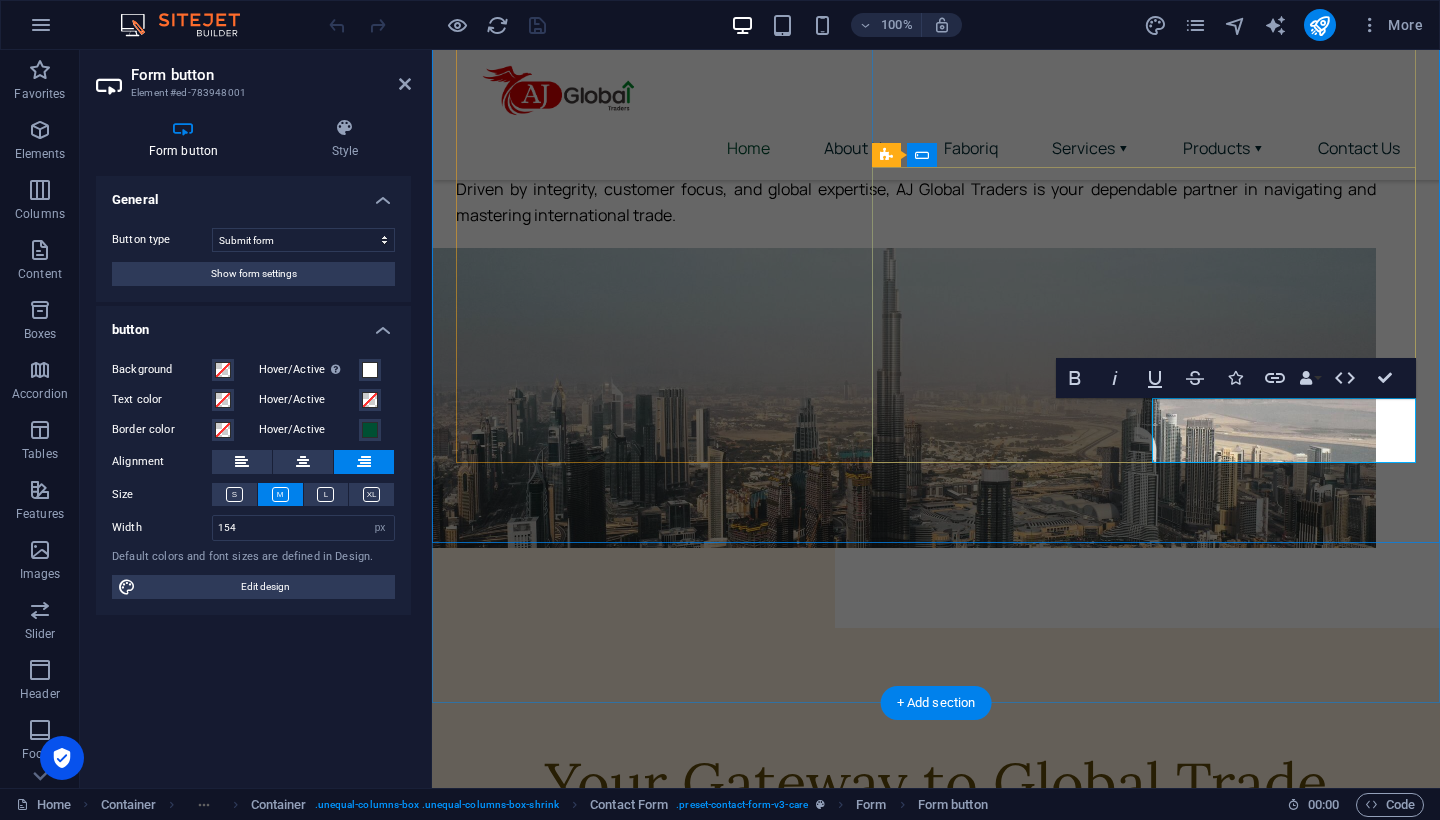 scroll, scrollTop: 5604, scrollLeft: 0, axis: vertical 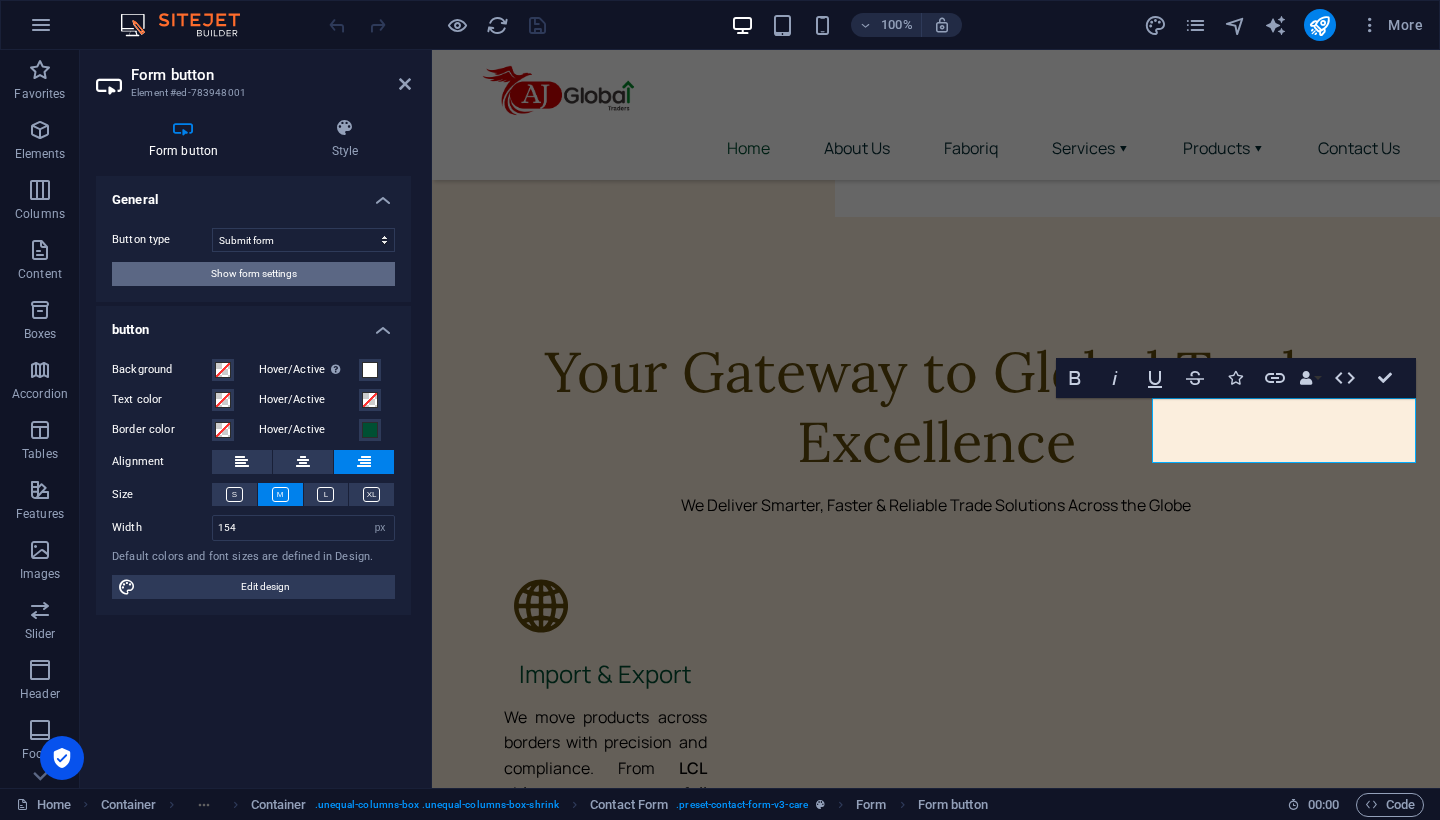 click on "Show form settings" at bounding box center [254, 274] 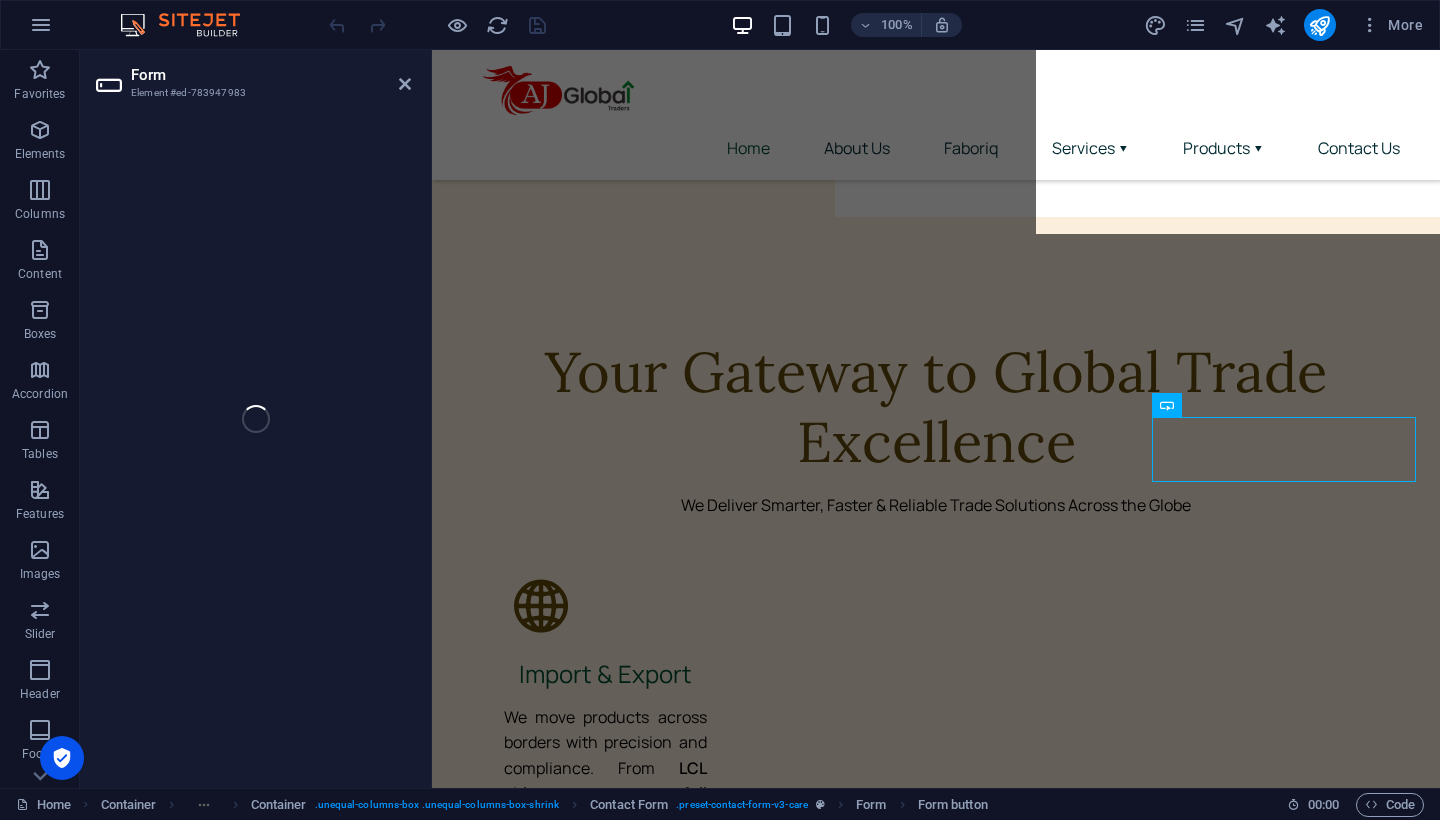 scroll, scrollTop: 5585, scrollLeft: 0, axis: vertical 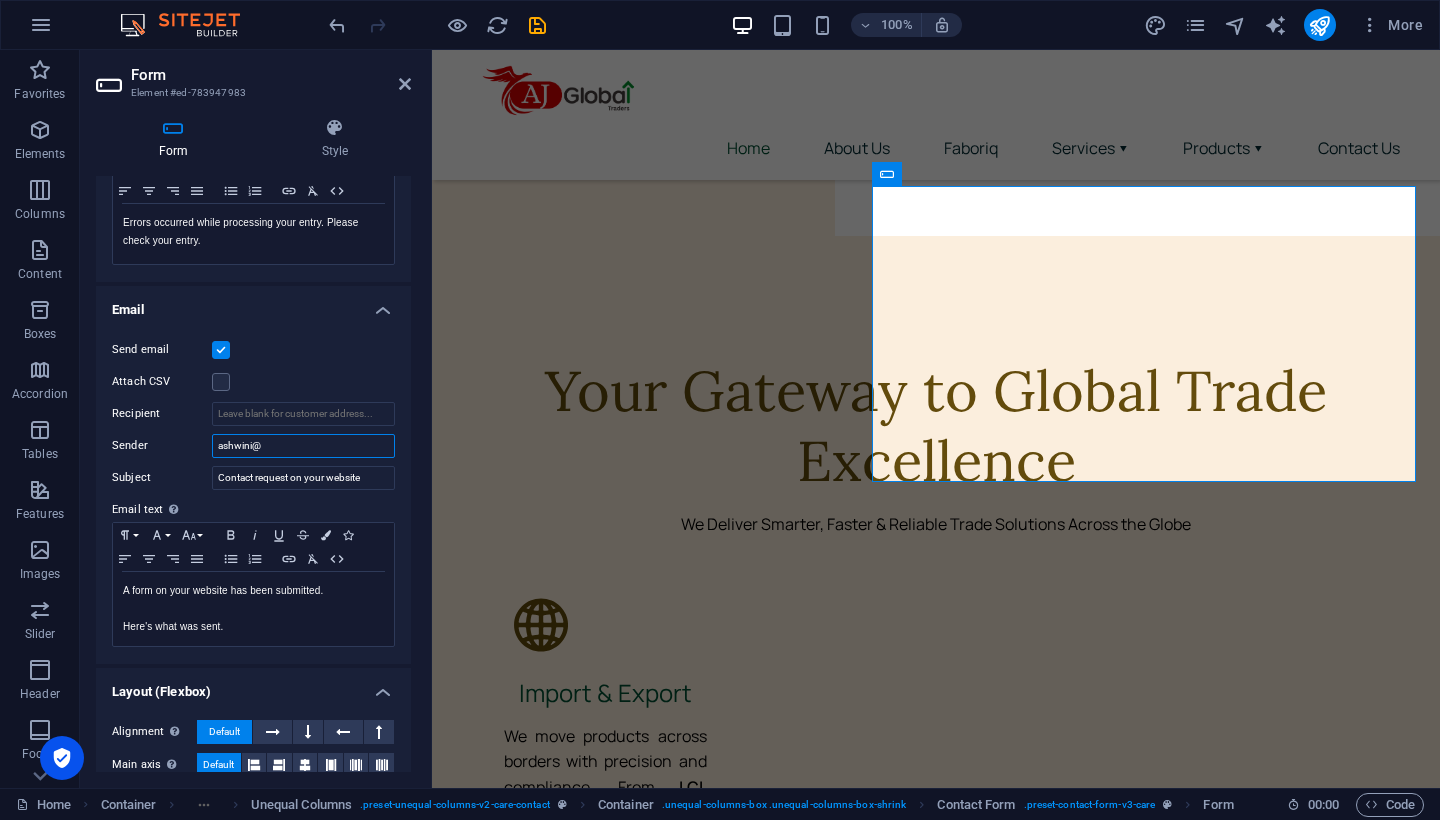click on "ashwini@" at bounding box center [303, 446] 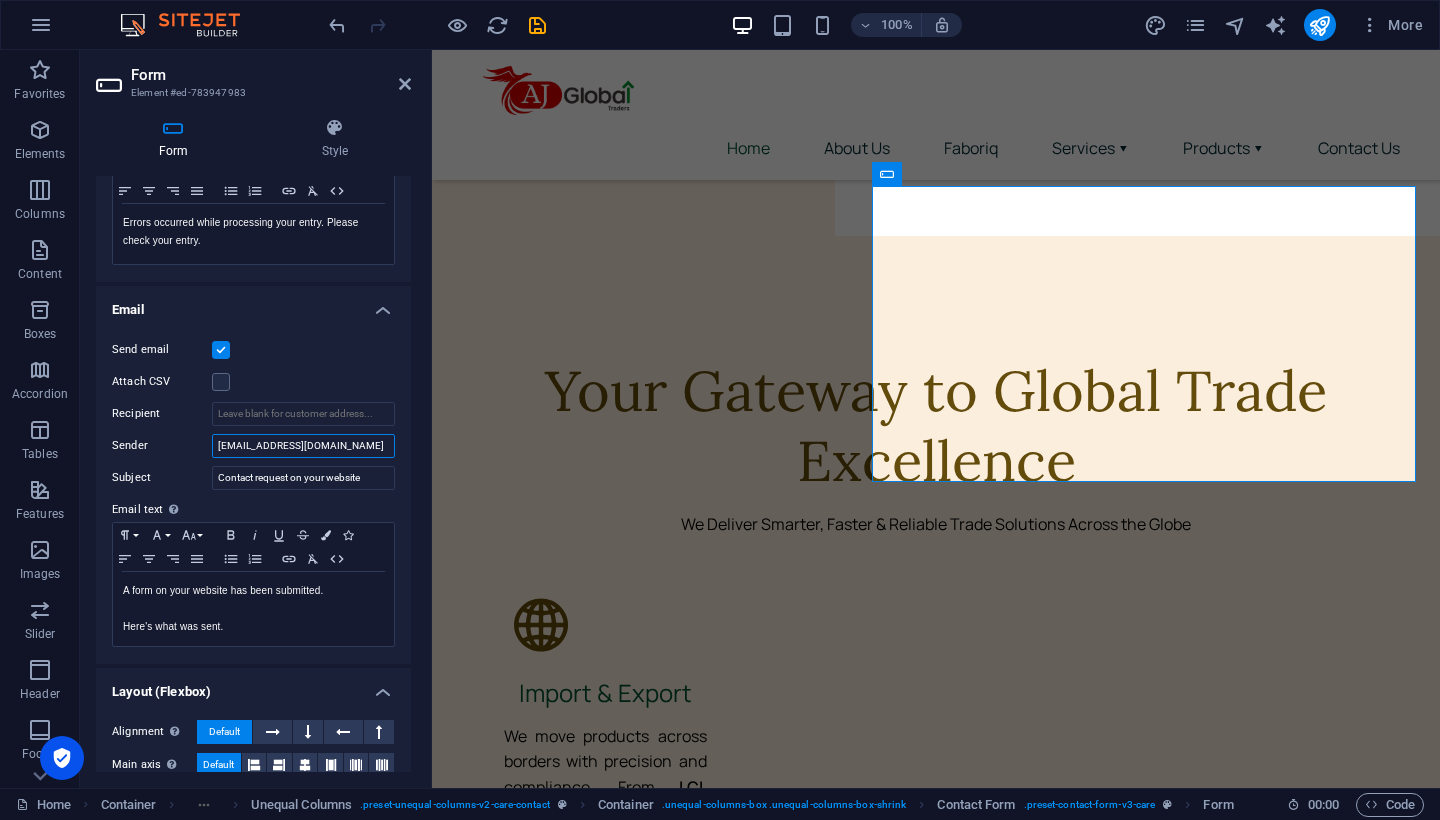 type on "[EMAIL_ADDRESS][DOMAIN_NAME]" 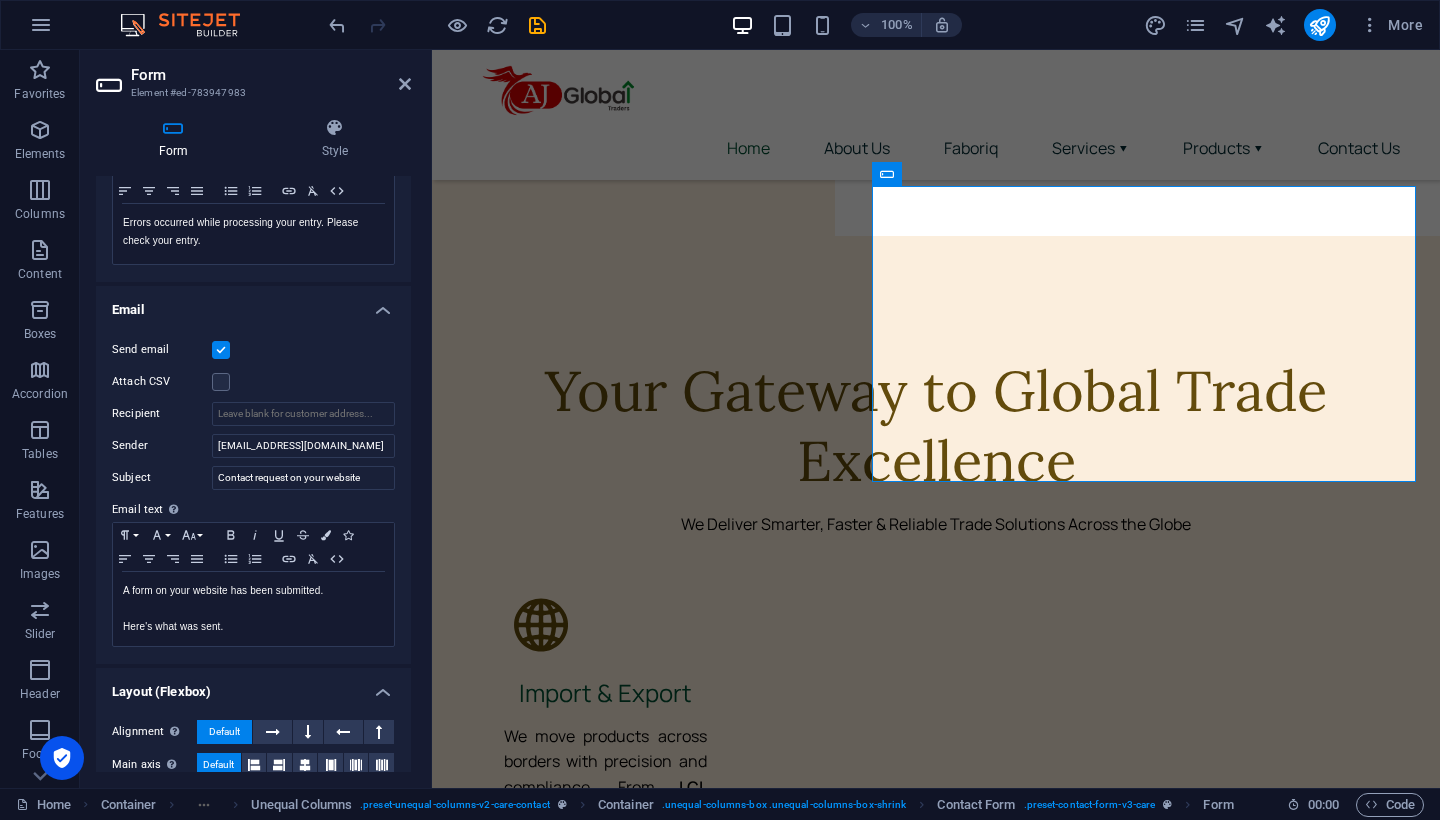 click on "Send email" at bounding box center (253, 350) 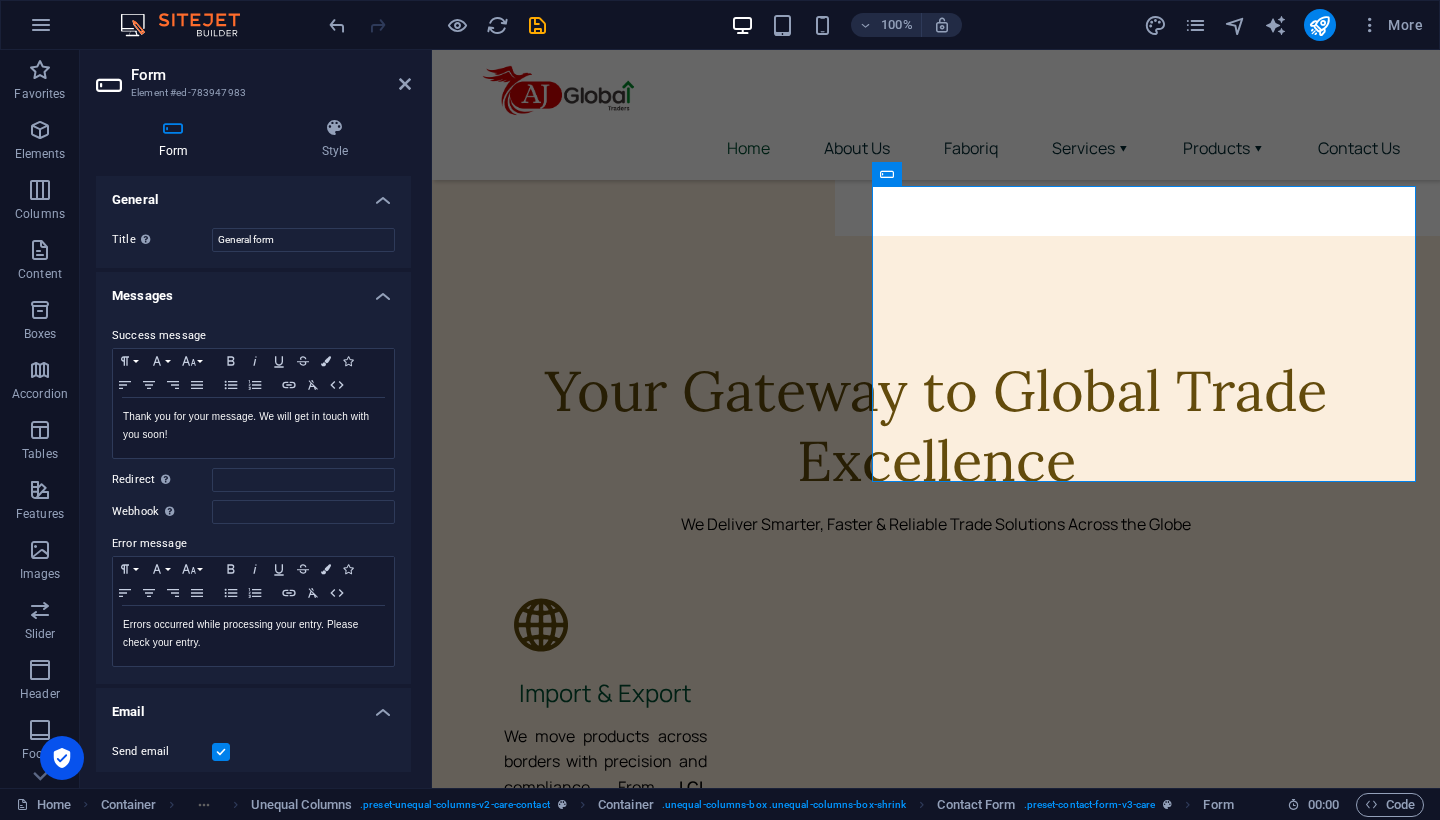 scroll, scrollTop: 0, scrollLeft: 0, axis: both 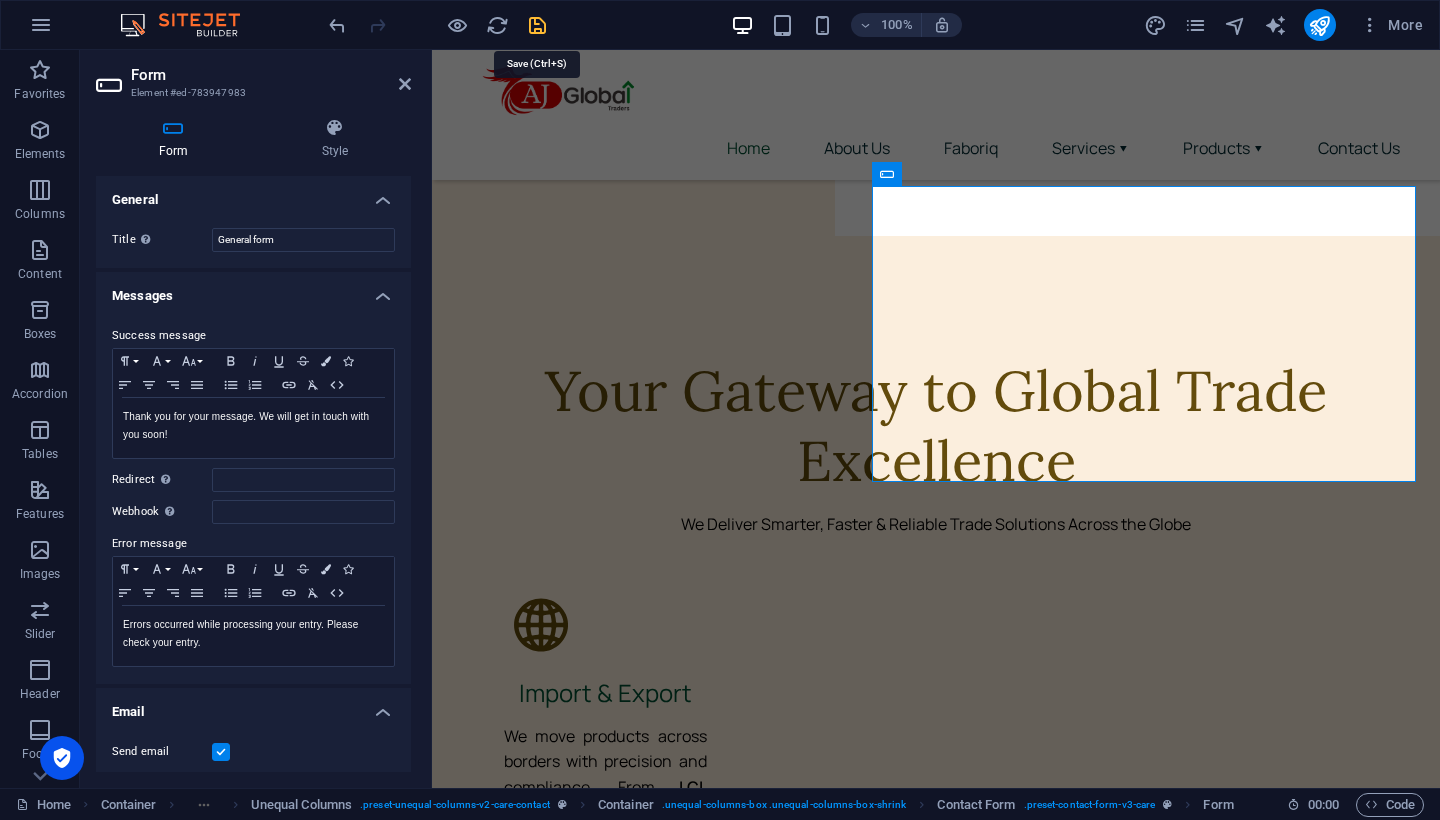 click at bounding box center [537, 25] 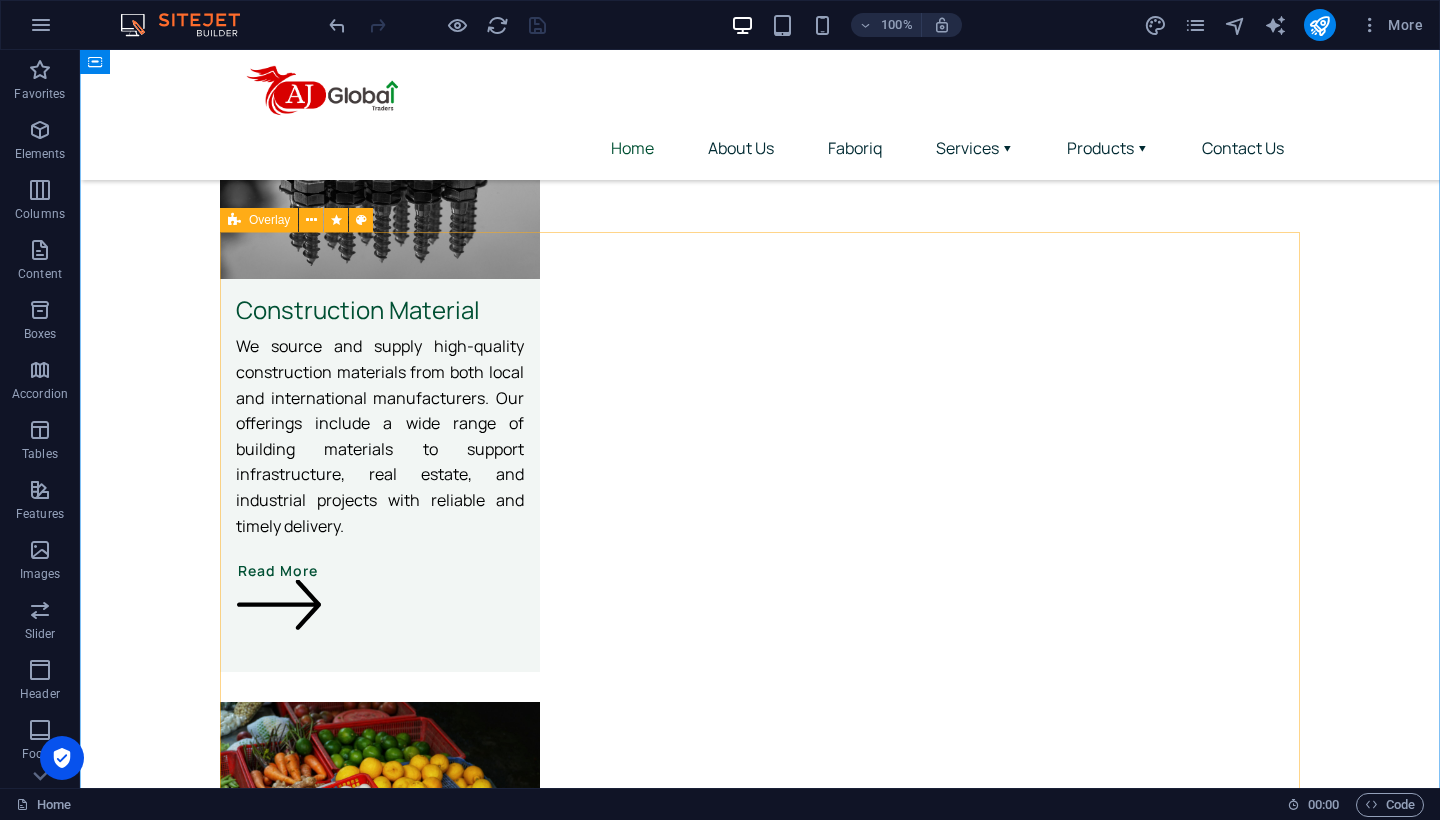 scroll, scrollTop: 1171, scrollLeft: 0, axis: vertical 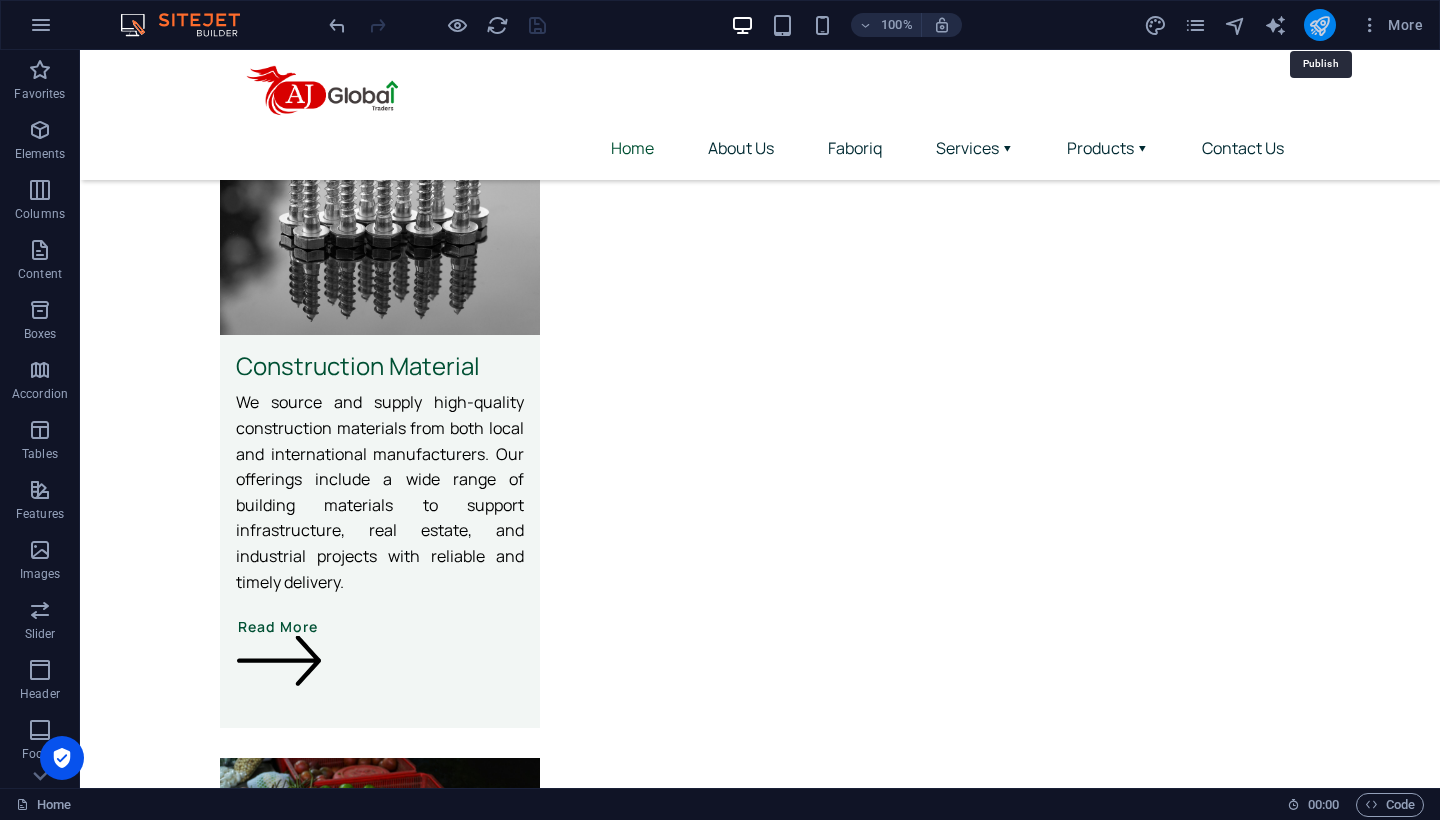 click at bounding box center [1319, 25] 